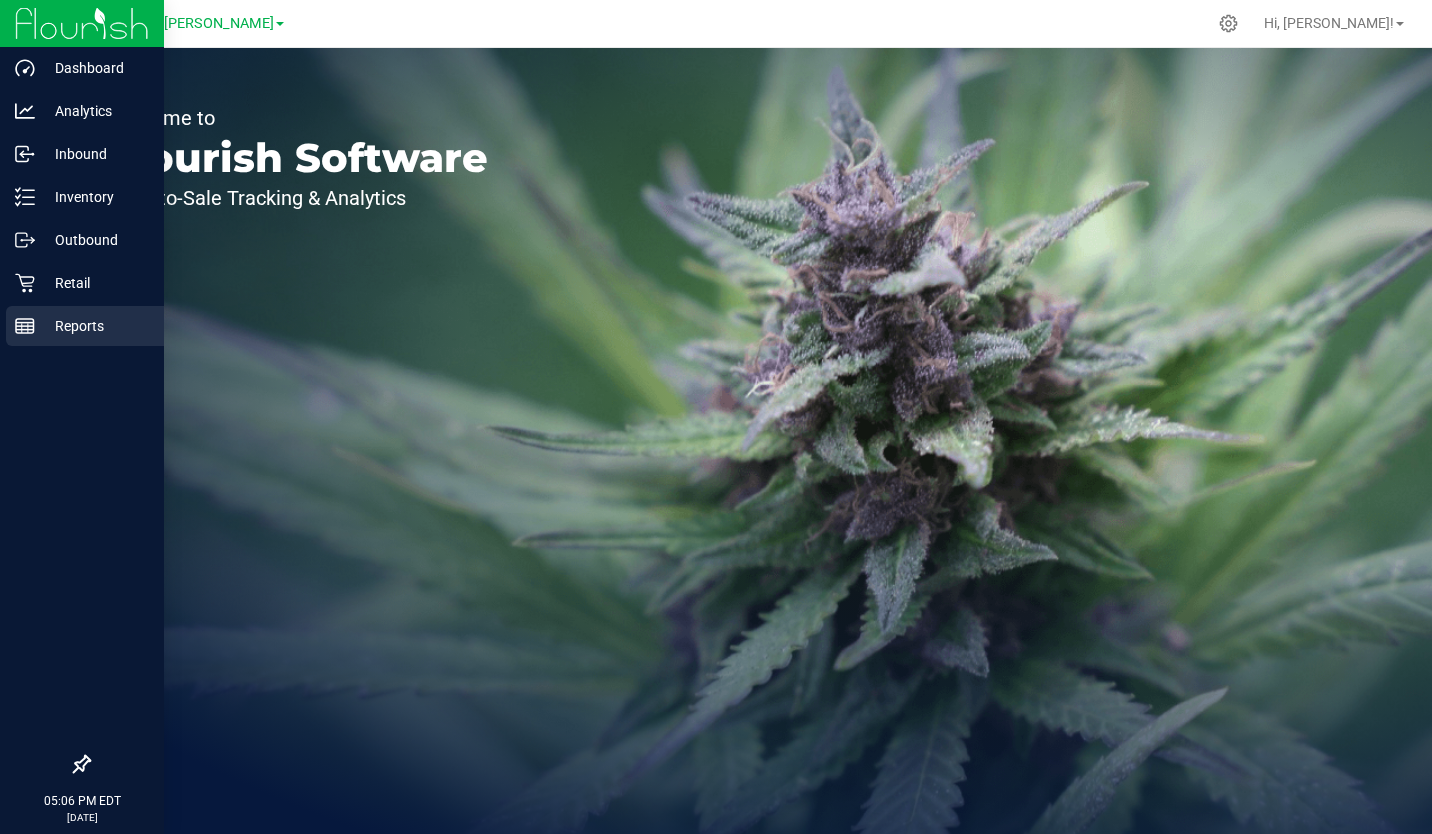 scroll, scrollTop: 0, scrollLeft: 0, axis: both 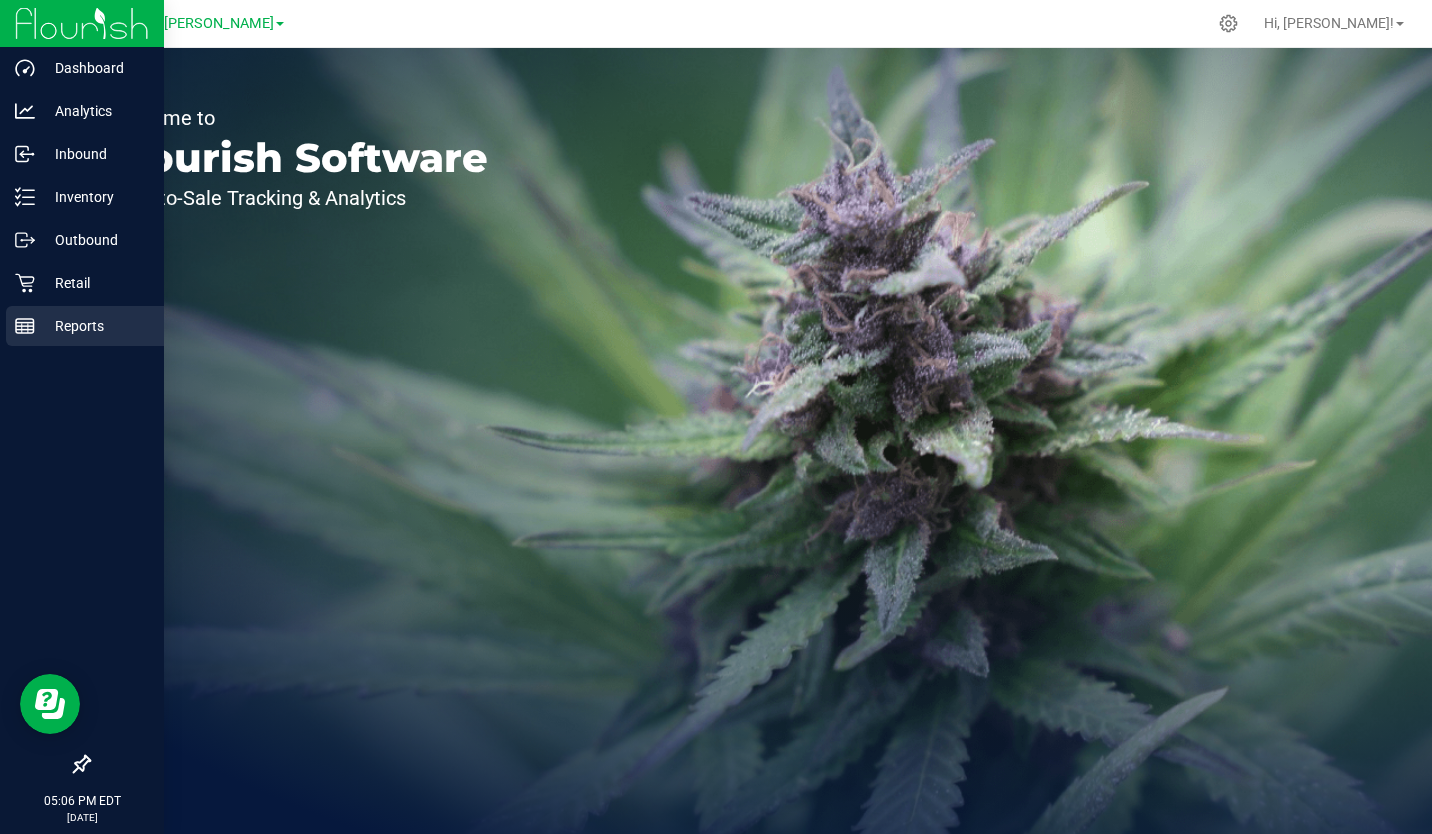 click on "Reports" at bounding box center [85, 326] 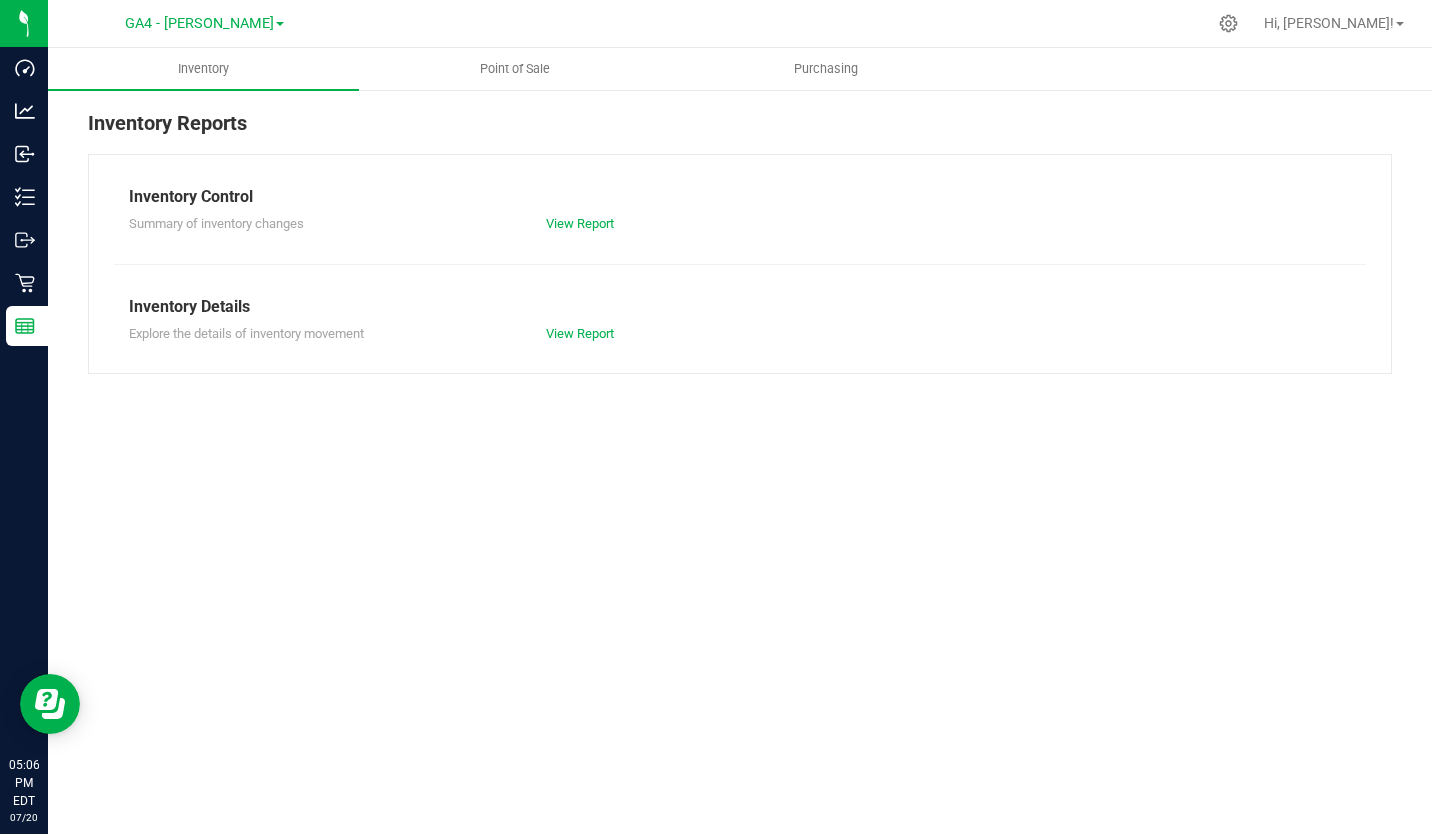 scroll, scrollTop: 0, scrollLeft: 0, axis: both 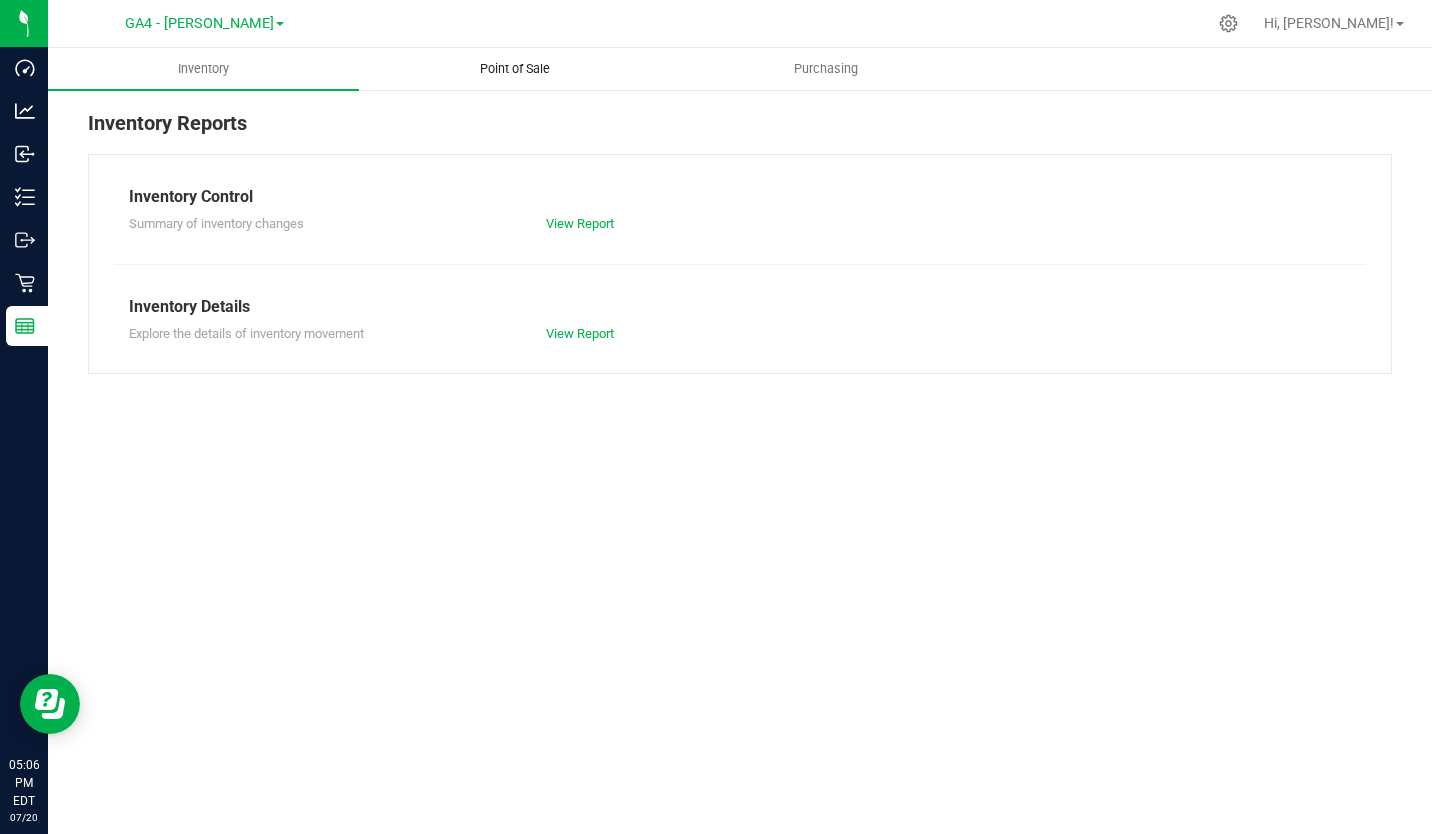 click on "Point of Sale" at bounding box center [515, 69] 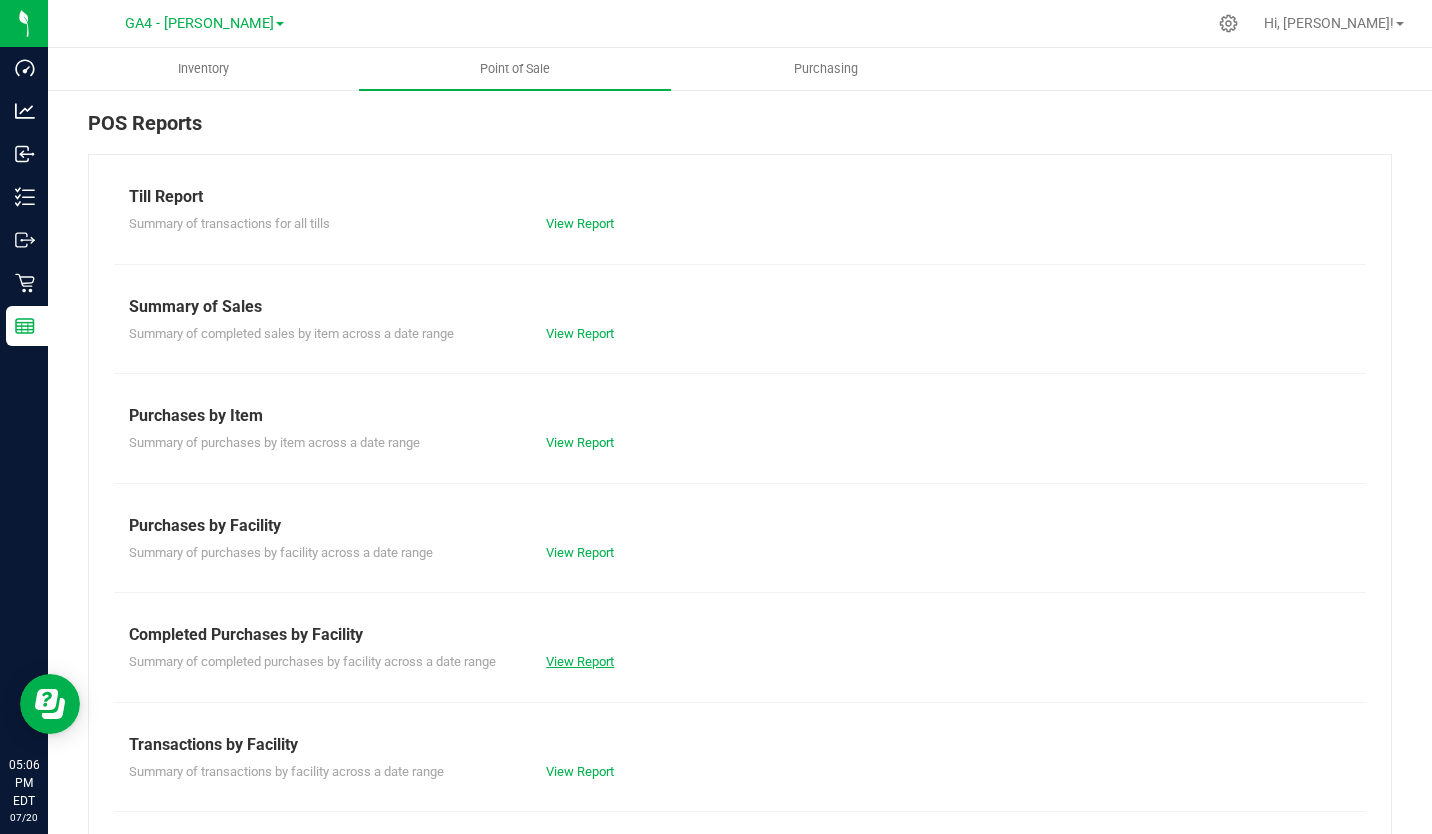 click on "View Report" at bounding box center [580, 661] 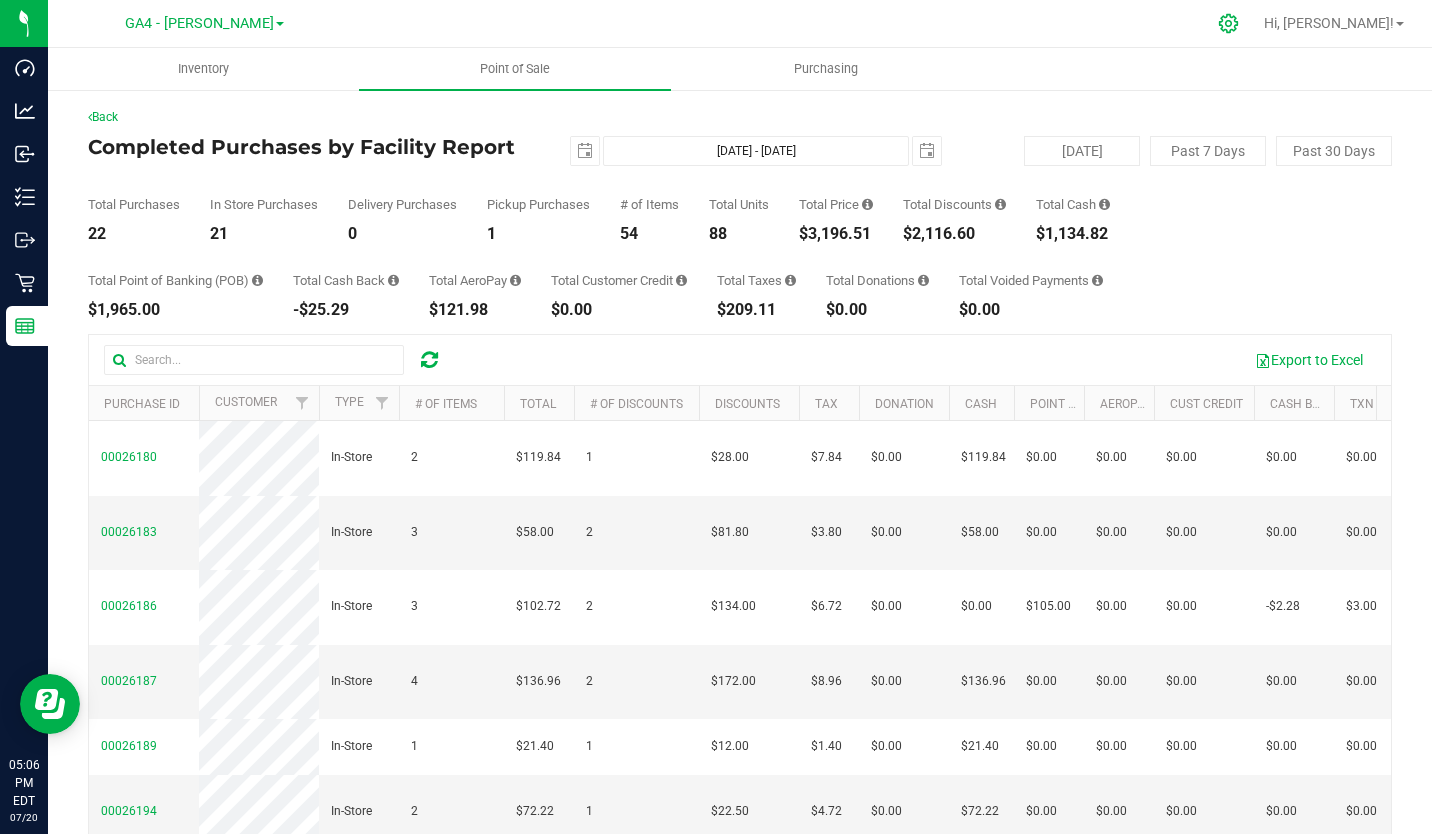 click 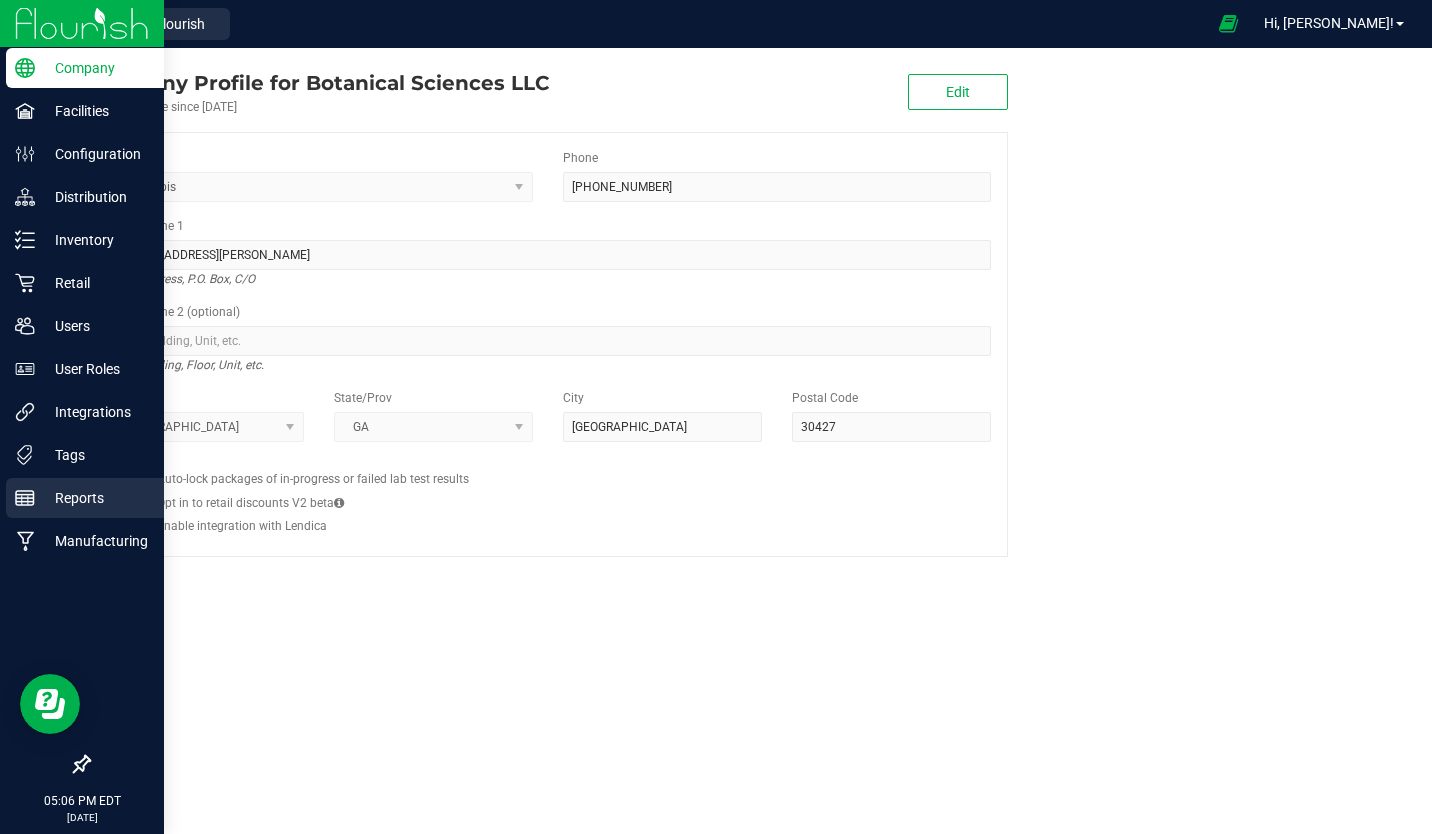 click on "Reports" at bounding box center [95, 498] 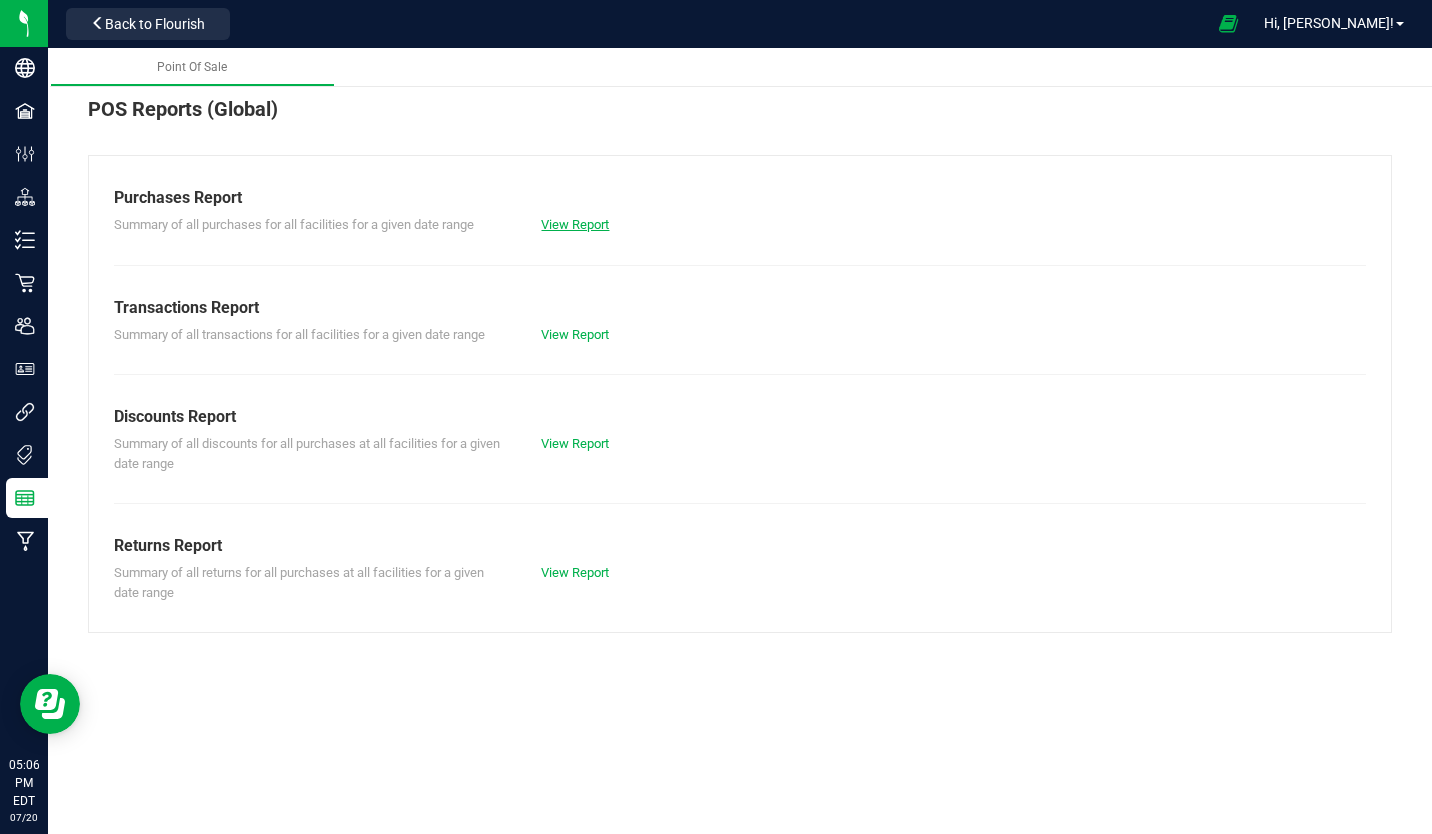 click on "View Report" at bounding box center (575, 224) 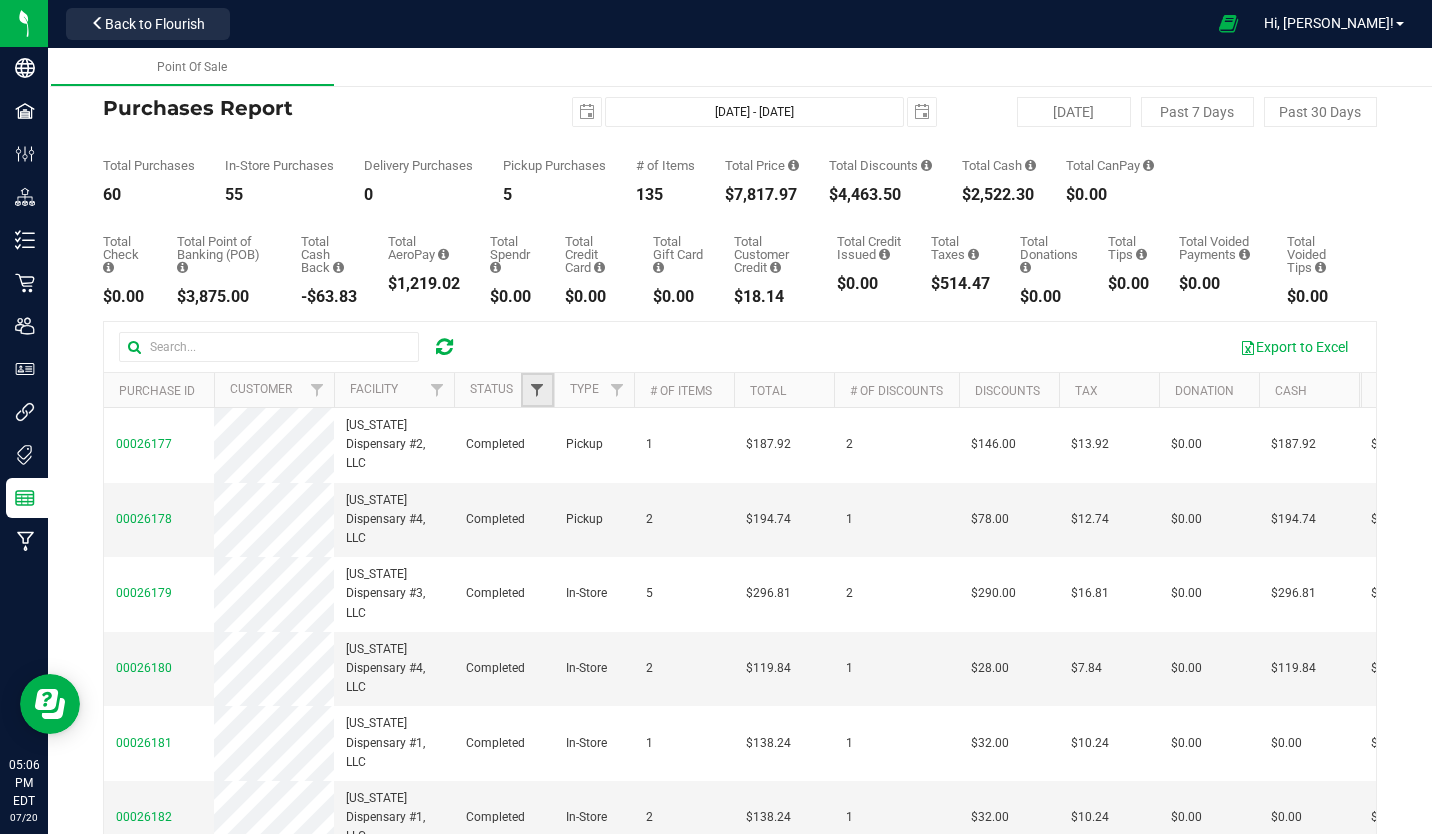 click at bounding box center (537, 390) 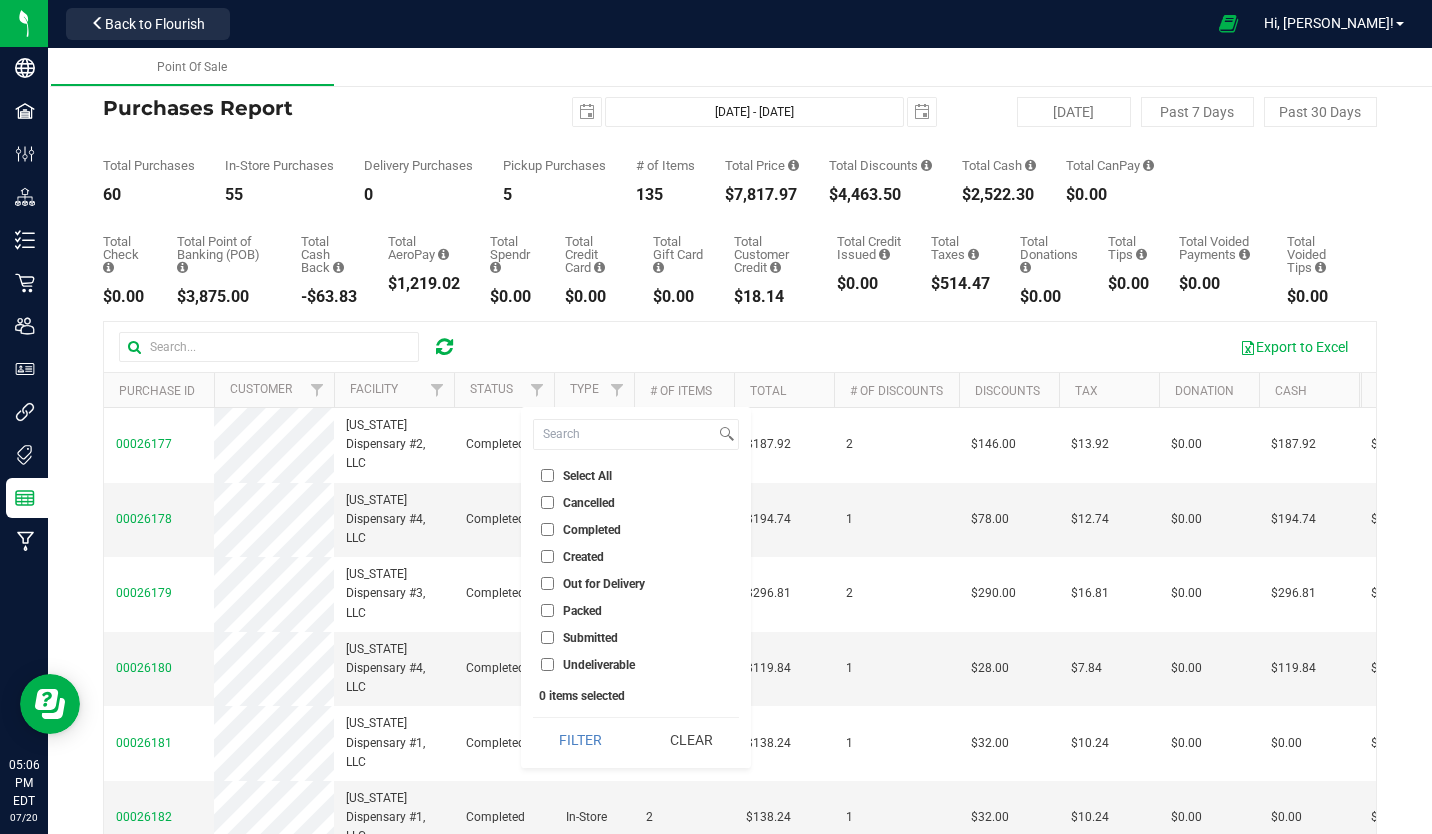 click on "Completed" at bounding box center [547, 529] 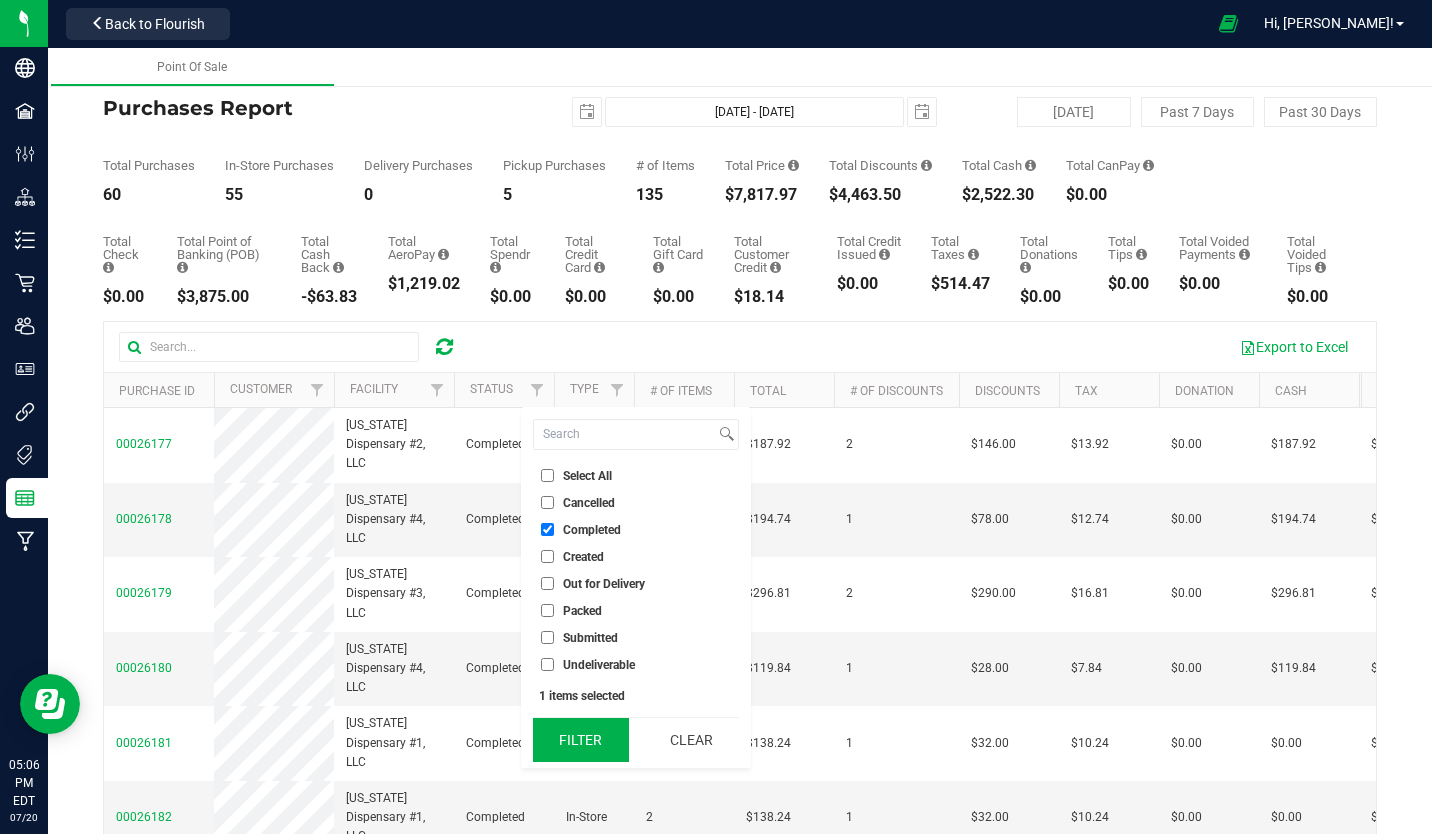 click on "Filter" at bounding box center (581, 740) 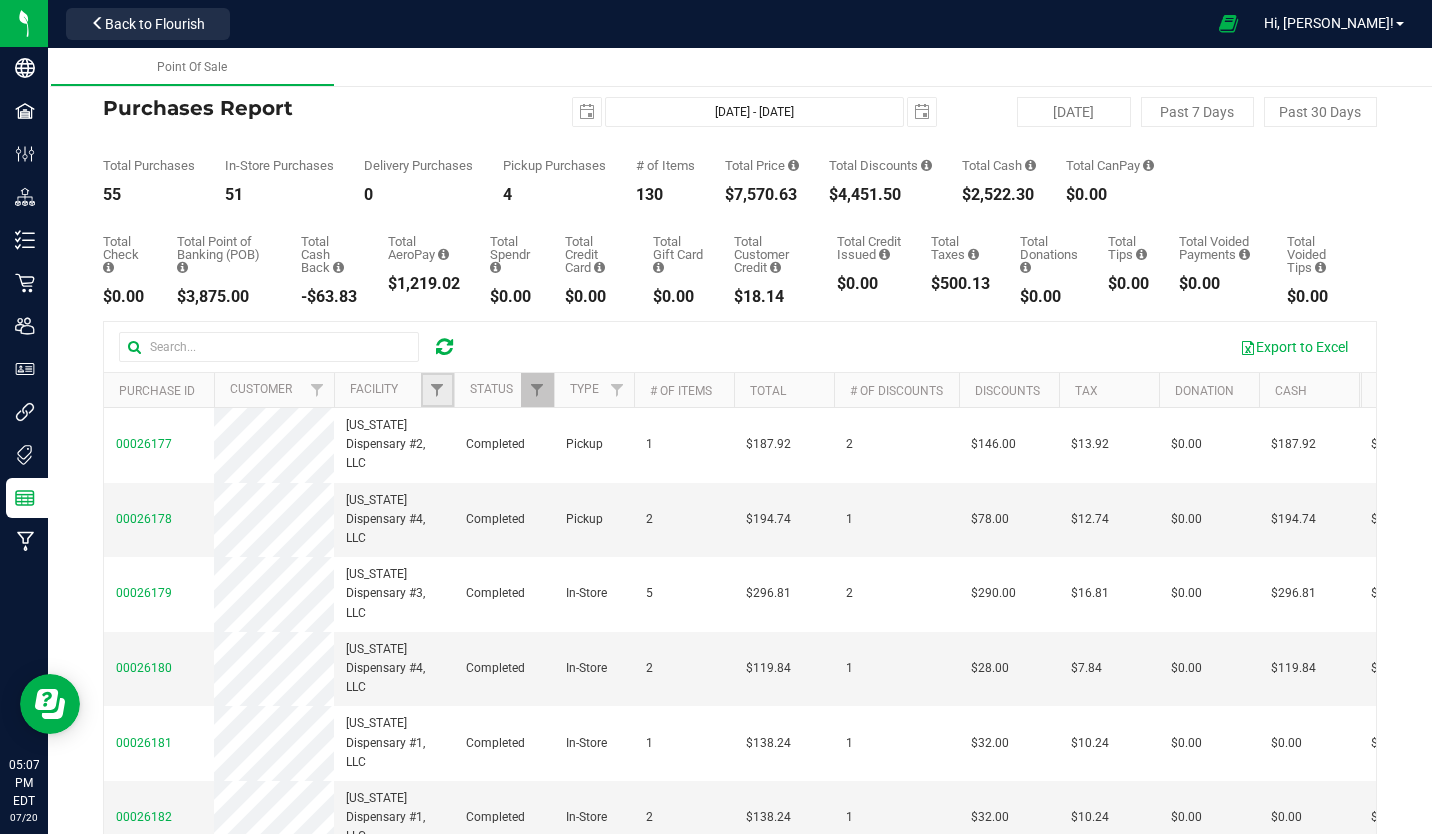click at bounding box center (437, 390) 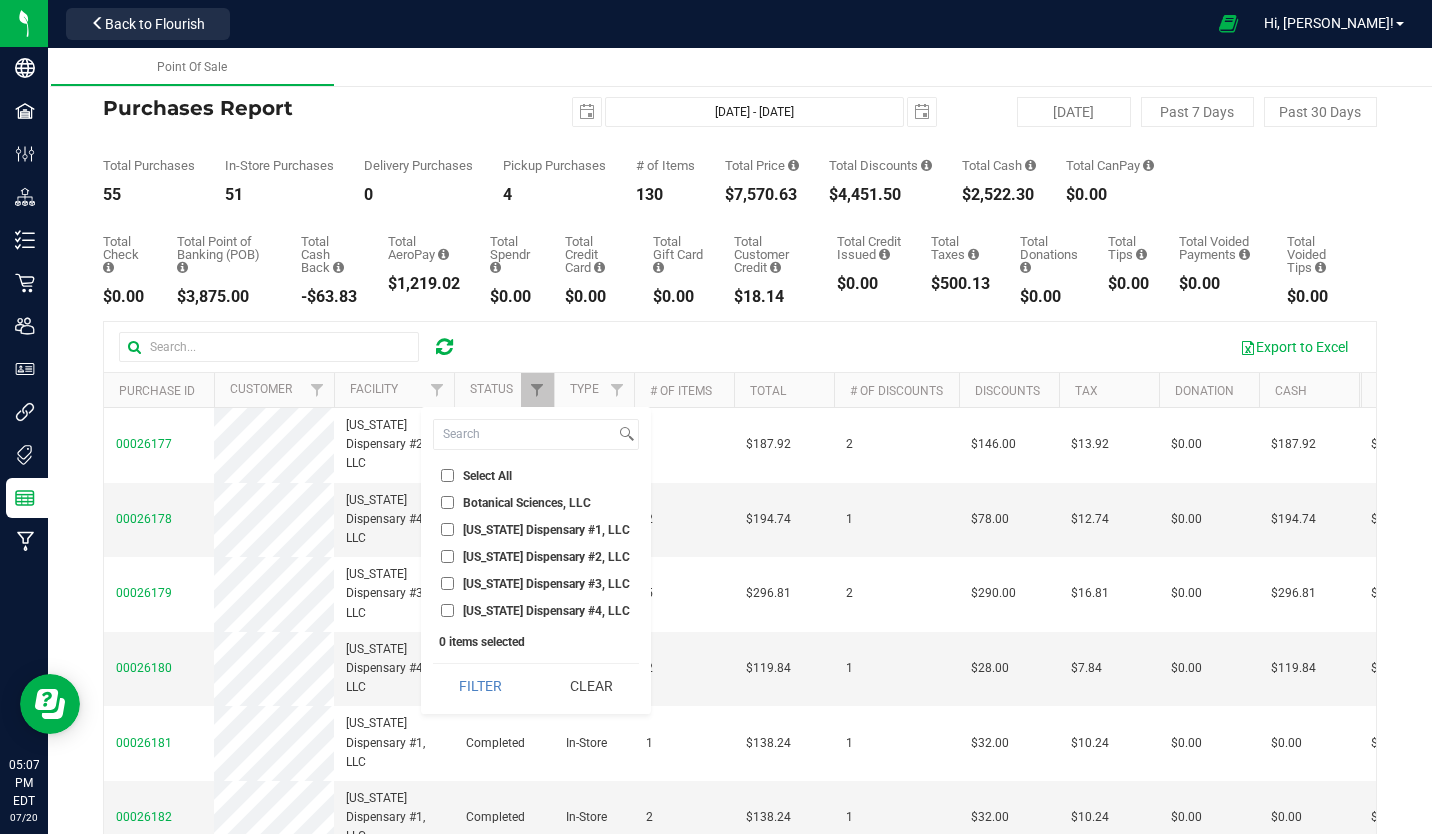click on "[US_STATE] Dispensary #4, LLC" at bounding box center [447, 610] 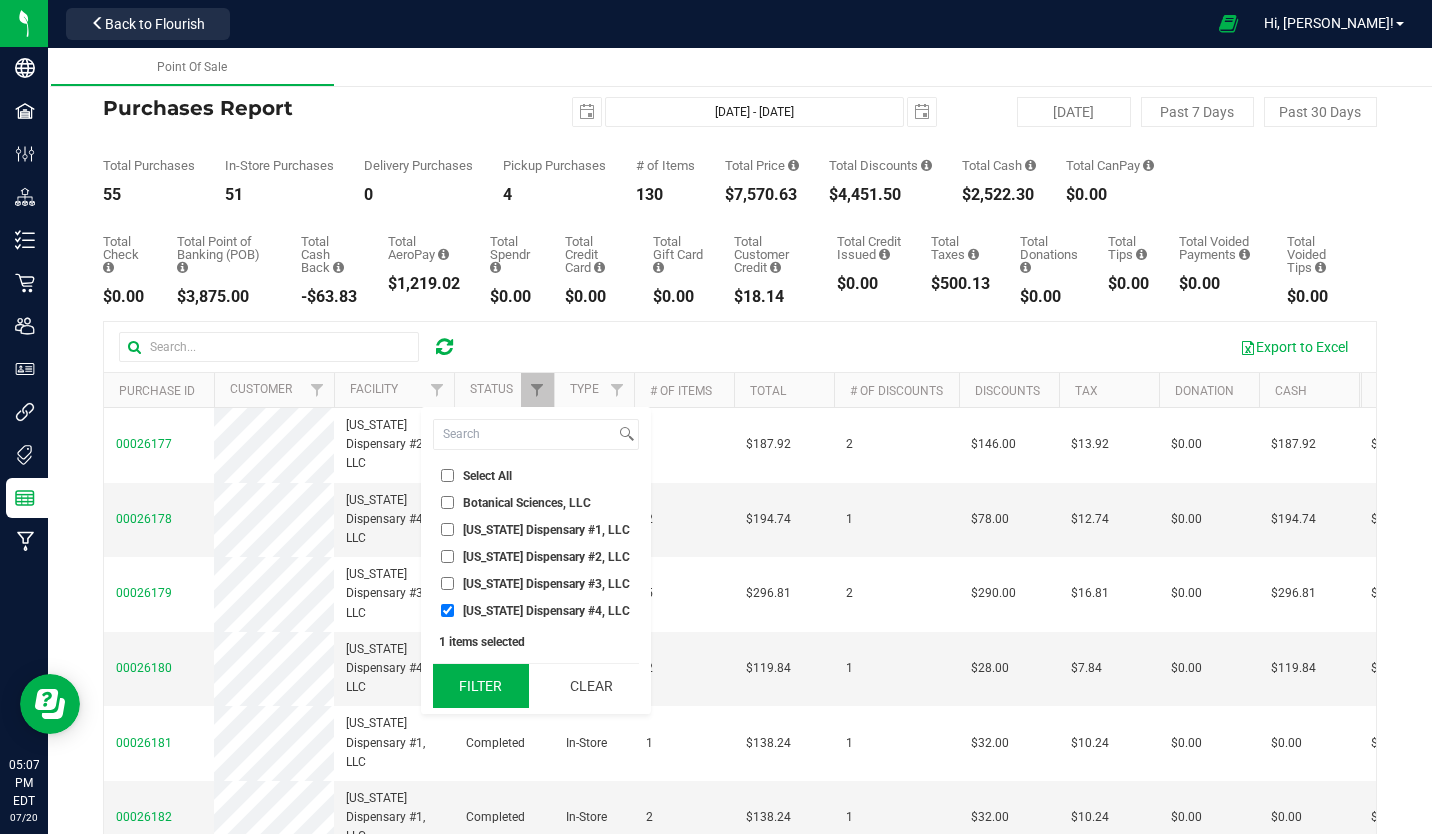 click on "Filter" at bounding box center (481, 686) 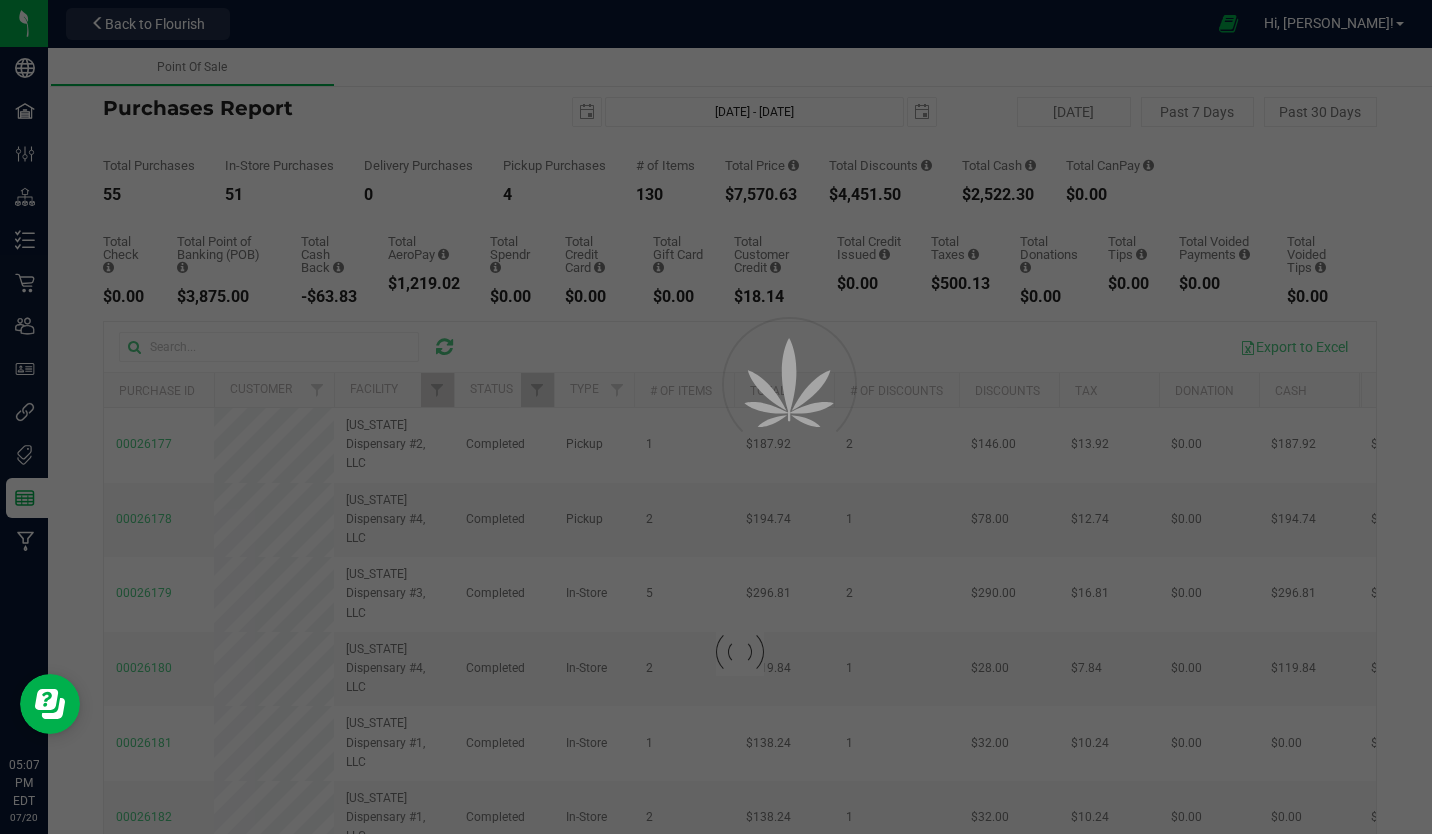 checkbox on "true" 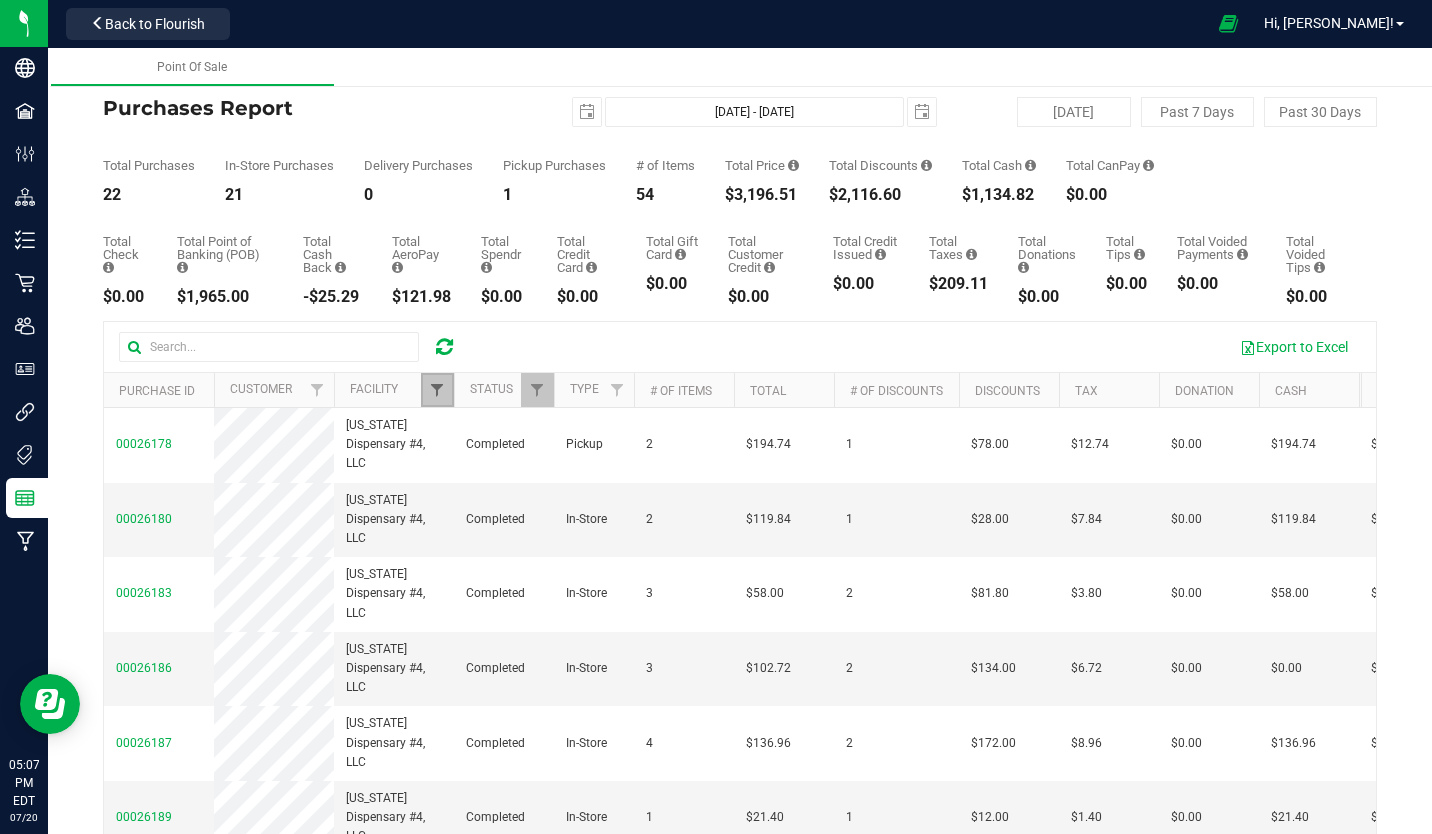 click at bounding box center (437, 390) 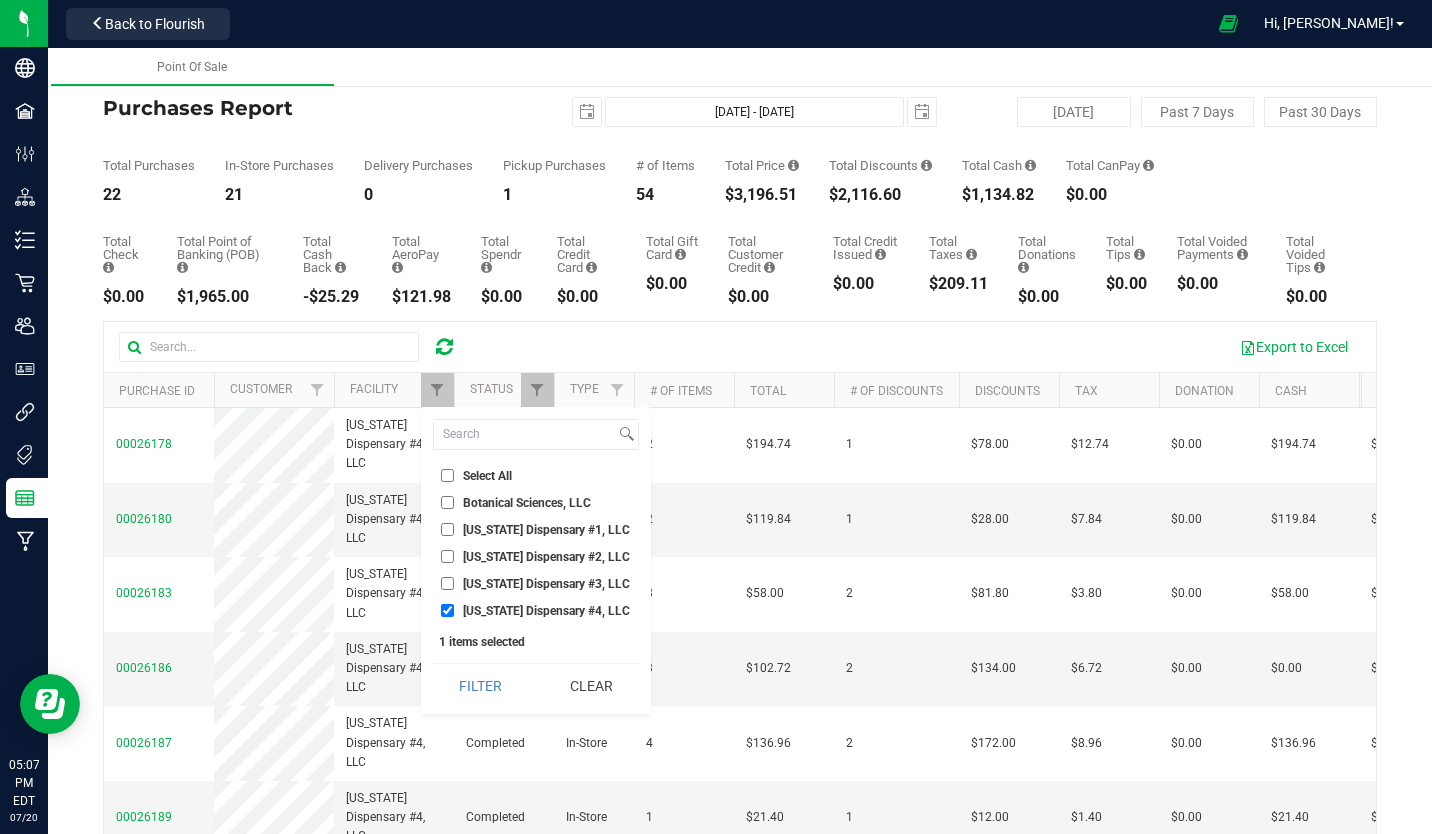 click on "[US_STATE] Dispensary #3, LLC" at bounding box center [447, 583] 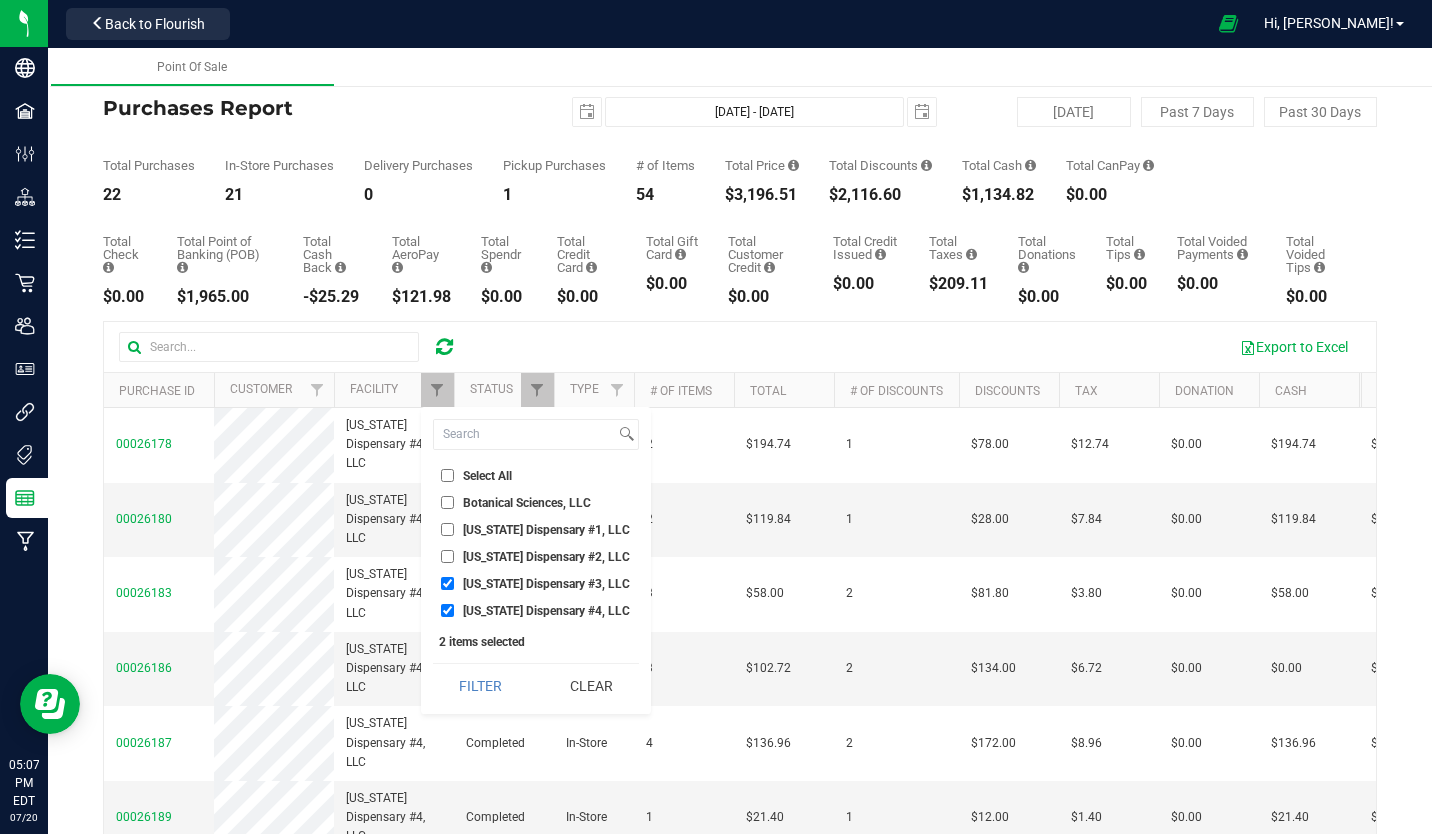 click on "[US_STATE] Dispensary #4, LLC" at bounding box center [447, 610] 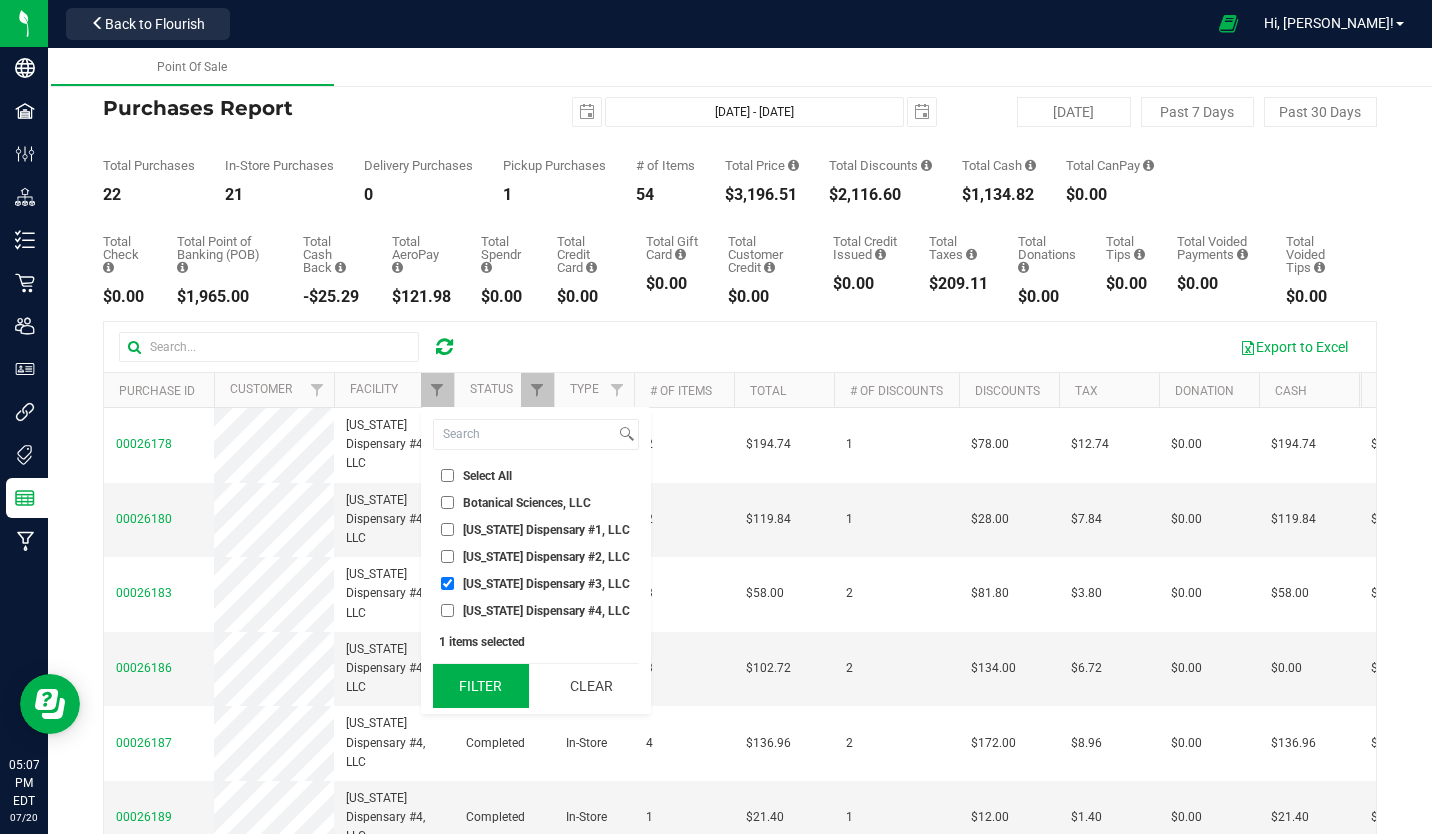 click on "Filter" at bounding box center [481, 686] 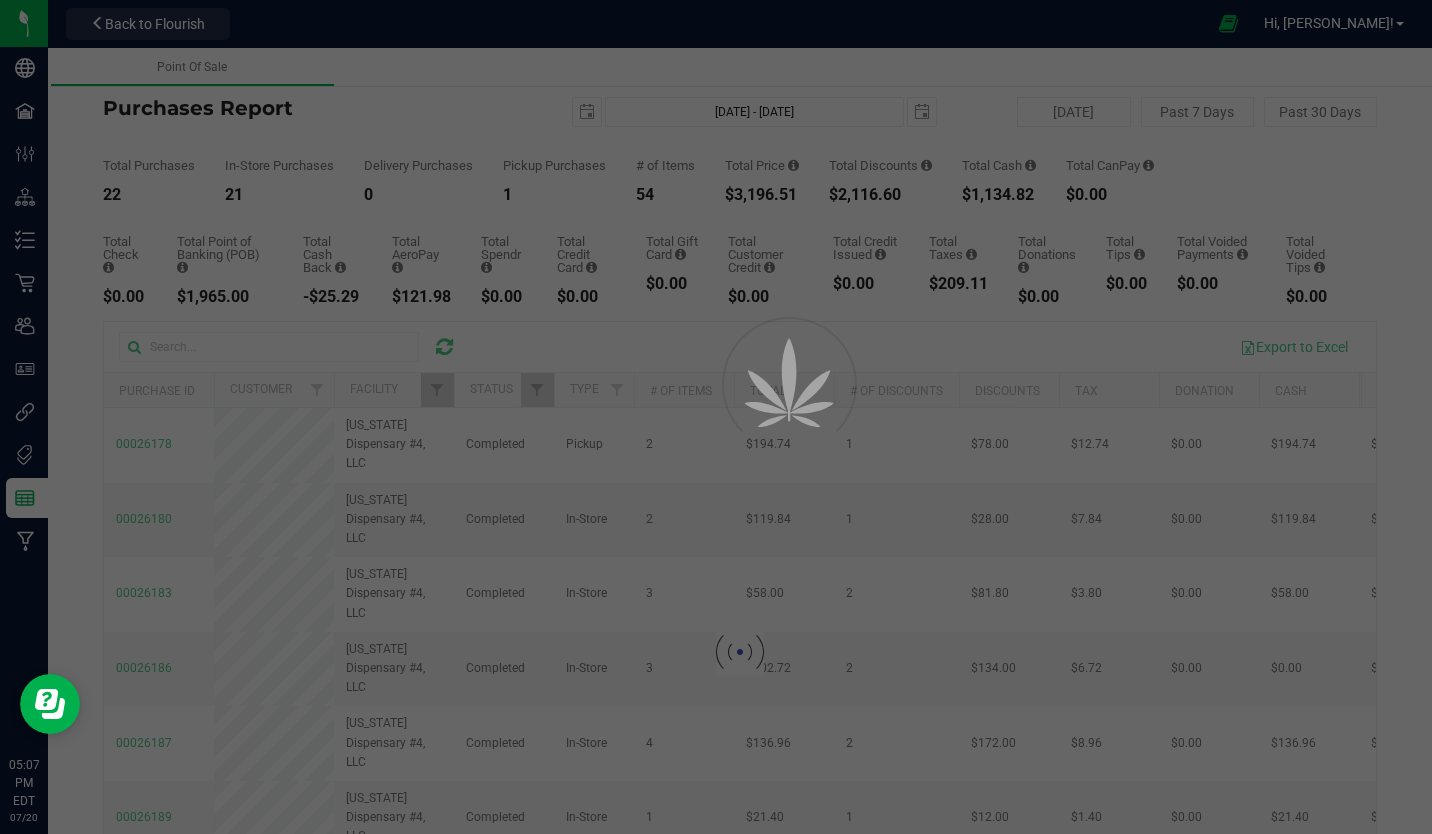 checkbox on "true" 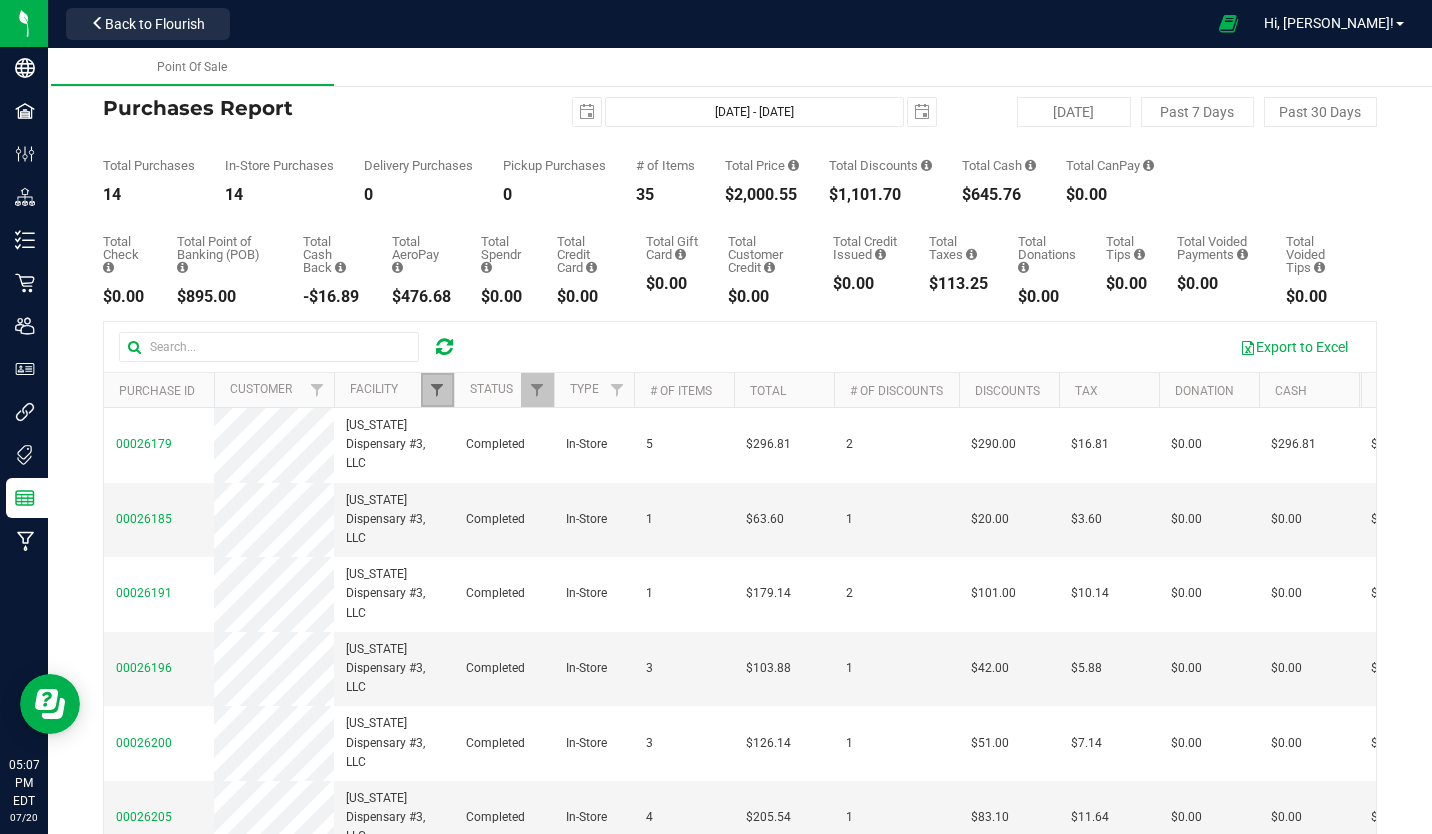 click at bounding box center [437, 390] 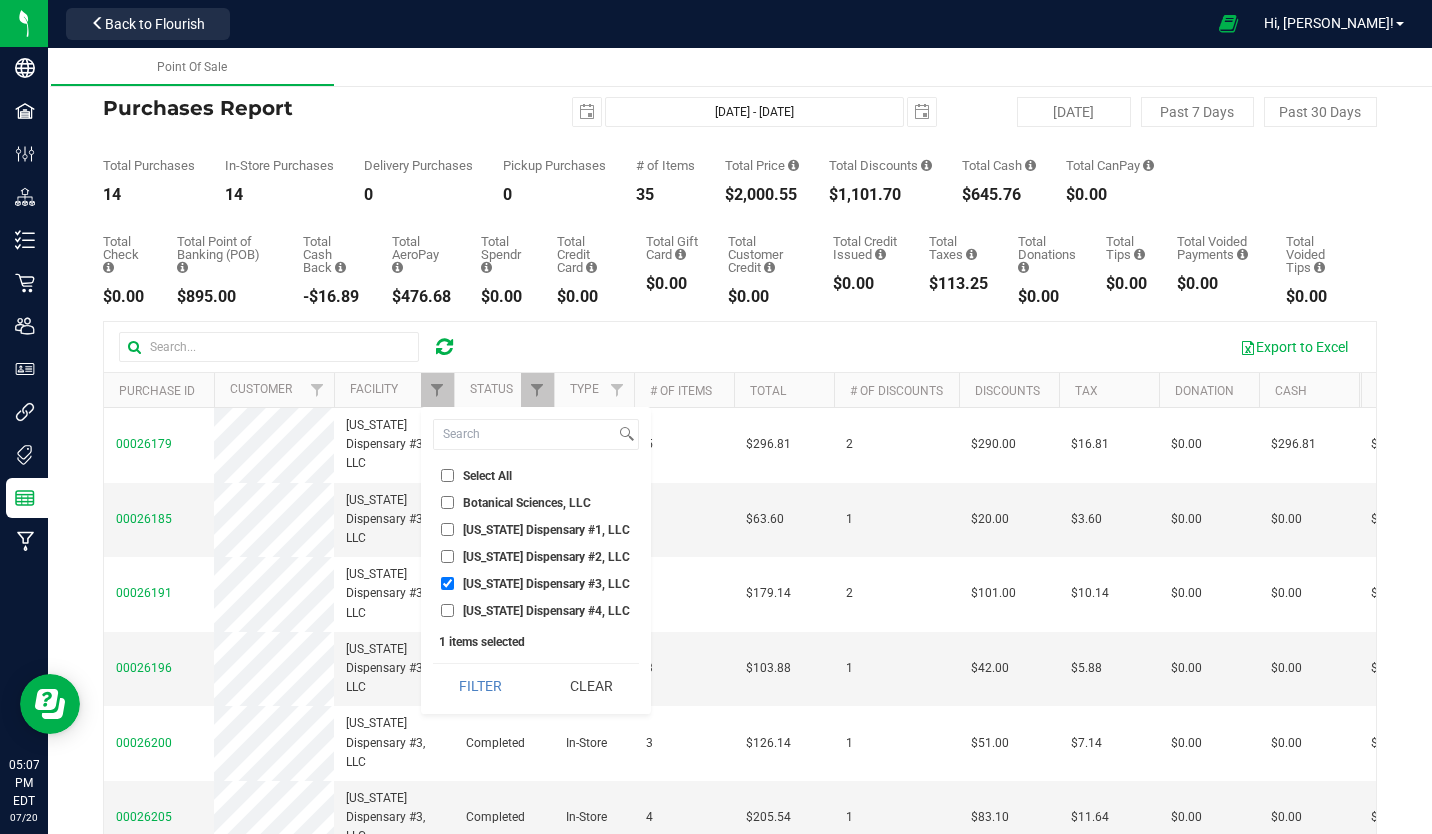 click on "[US_STATE] Dispensary #2, LLC" at bounding box center (447, 556) 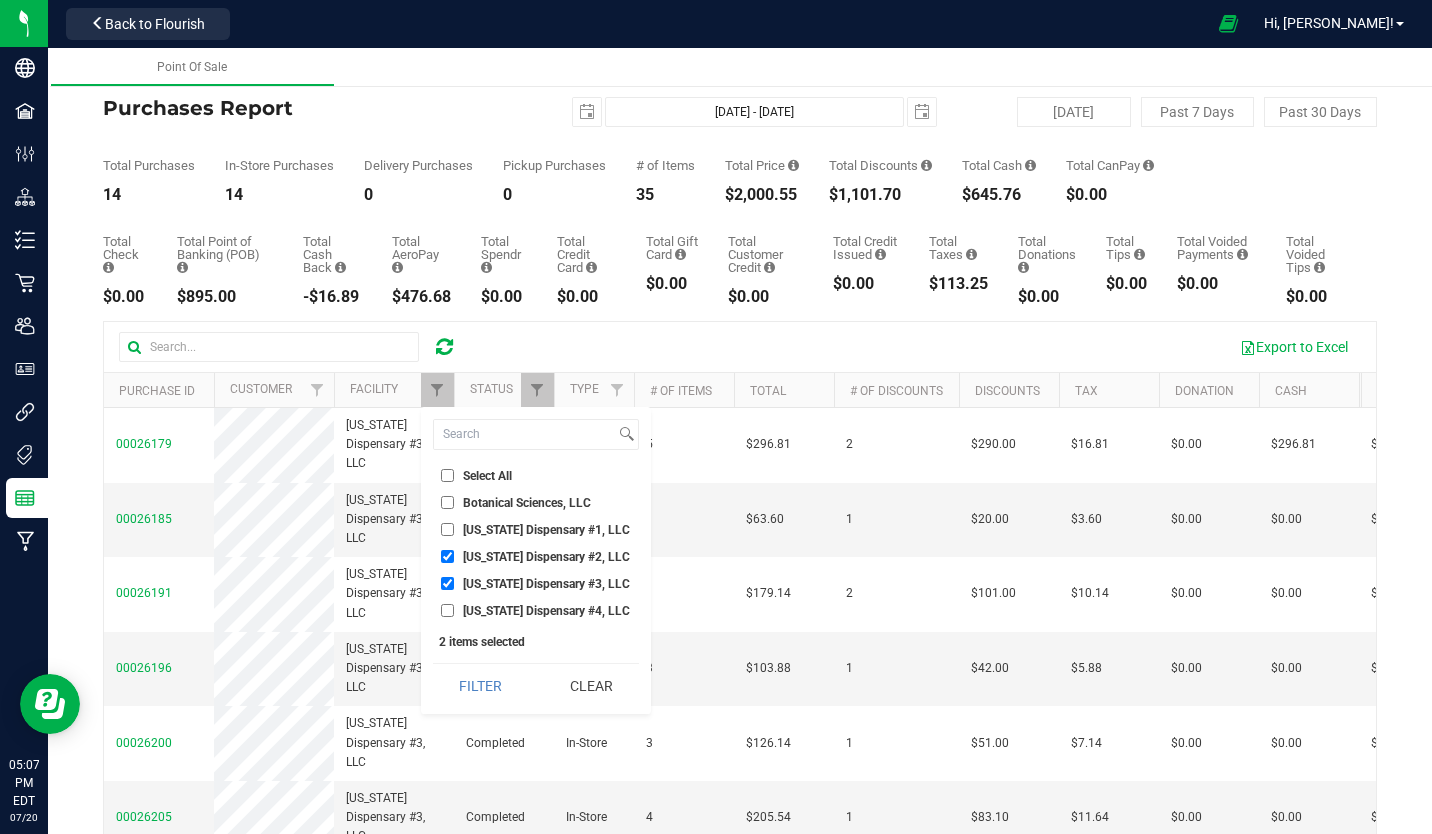 click on "[US_STATE] Dispensary #3, LLC" at bounding box center [447, 583] 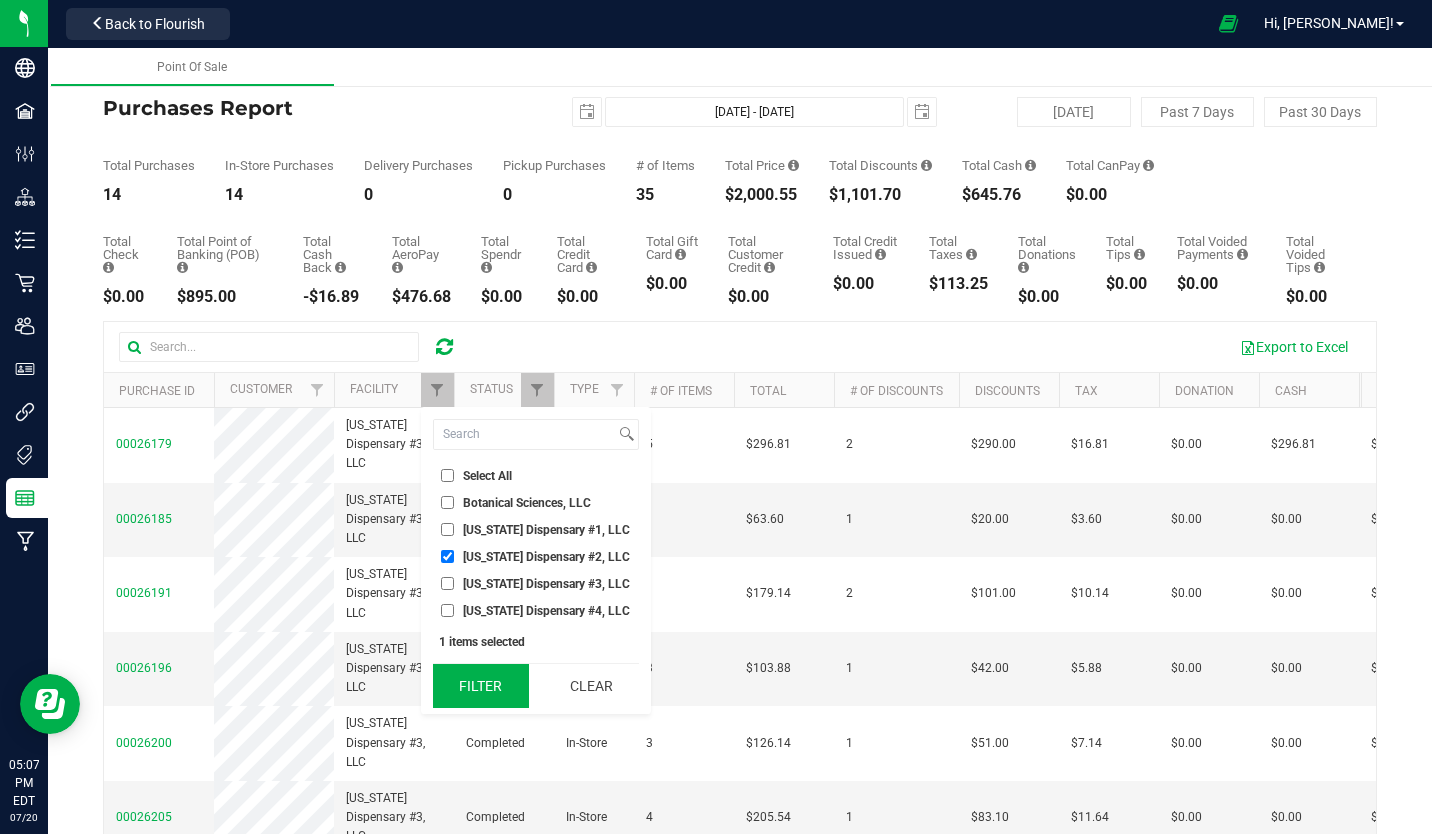 click on "Filter" at bounding box center [481, 686] 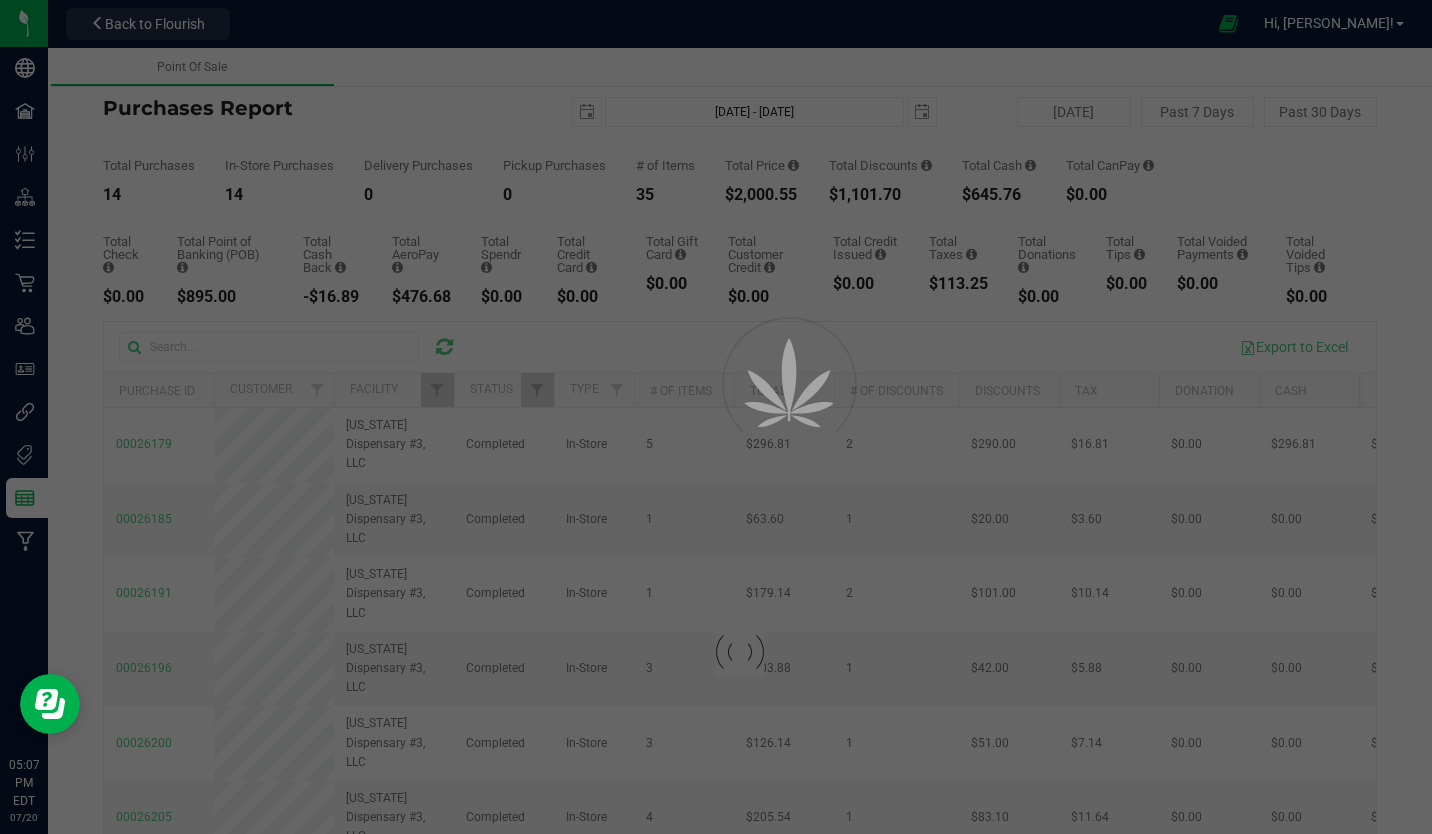 checkbox on "true" 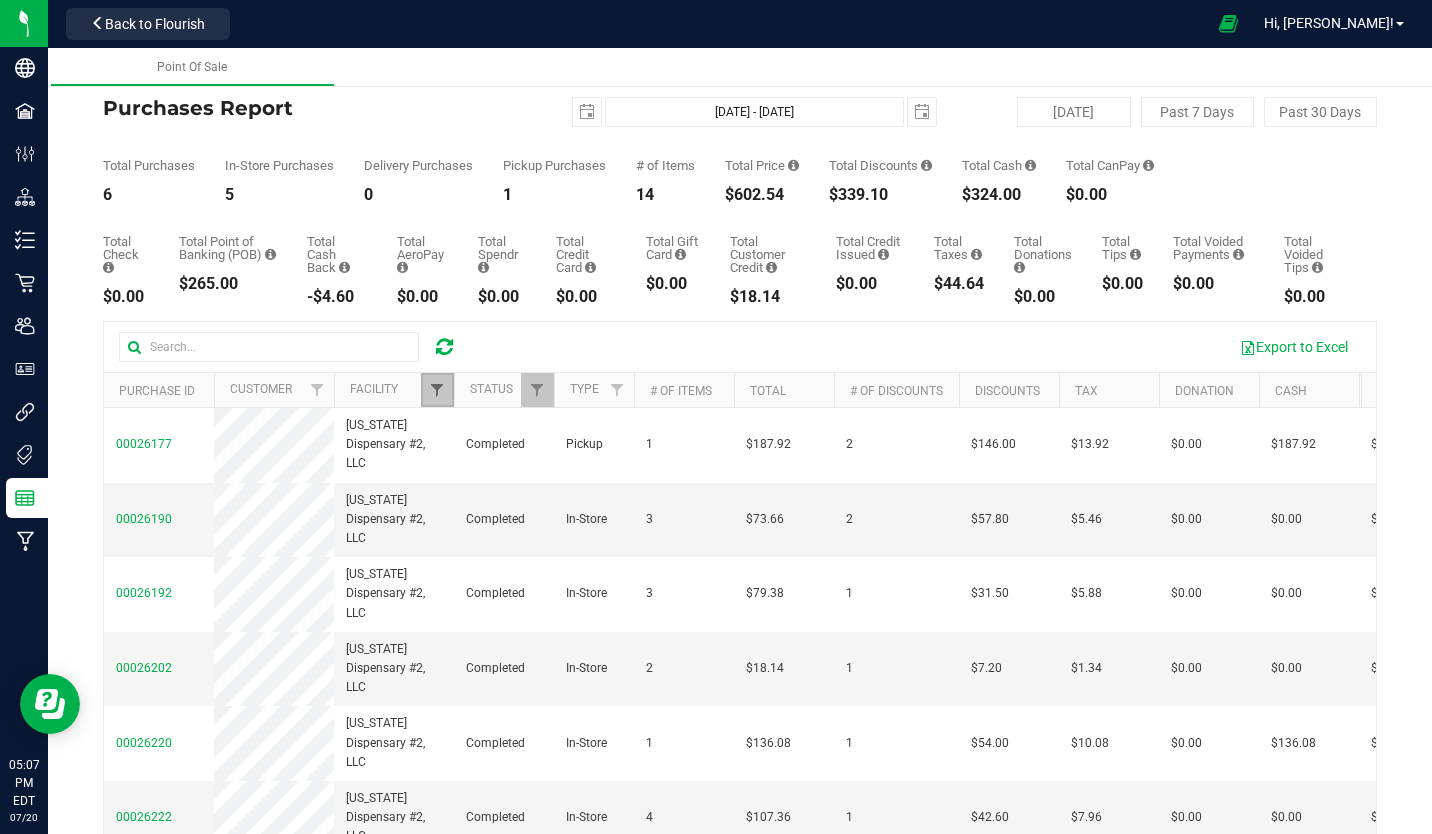 click at bounding box center [437, 390] 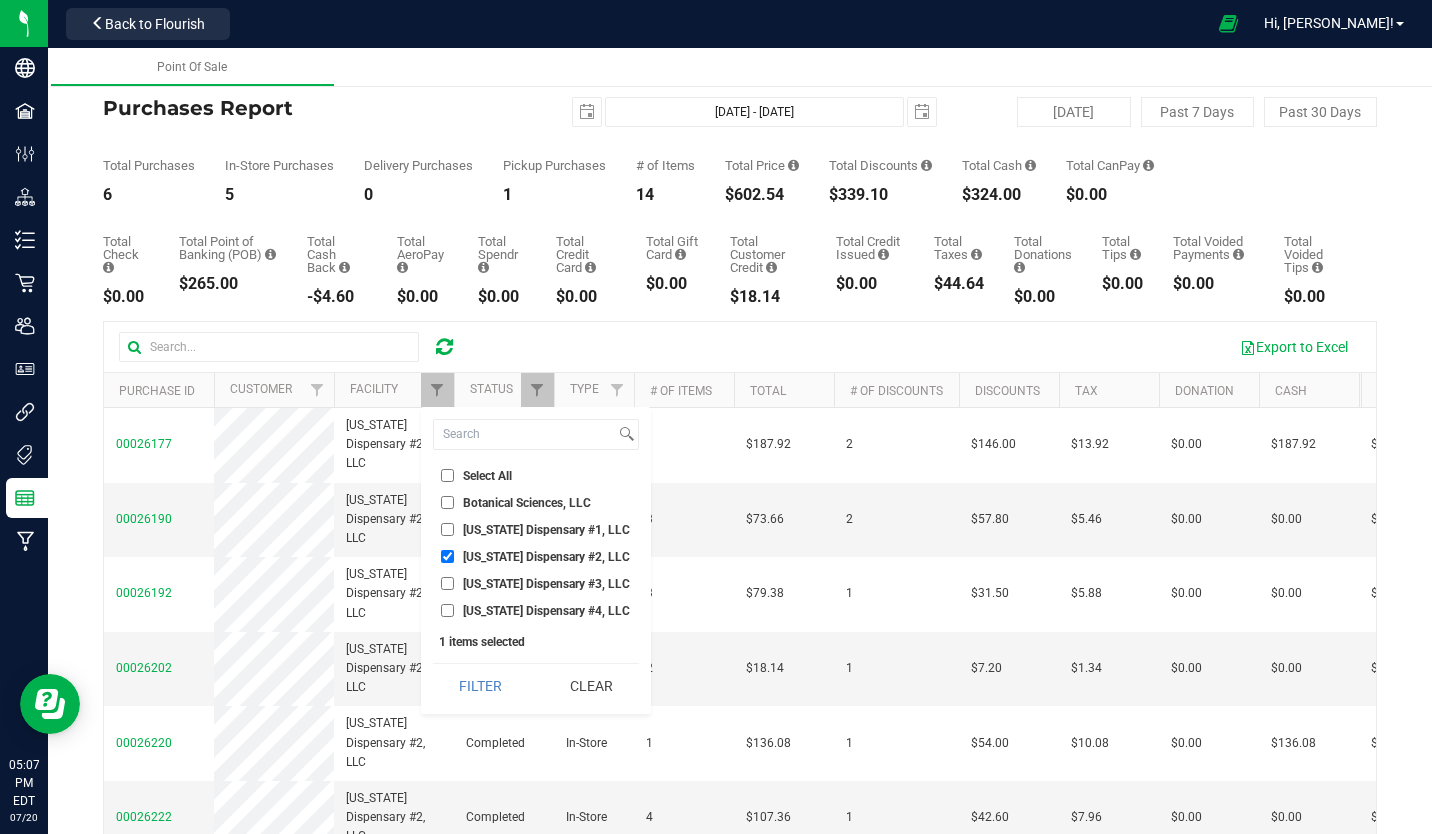 click on "[US_STATE] Dispensary #1, LLC" at bounding box center (447, 529) 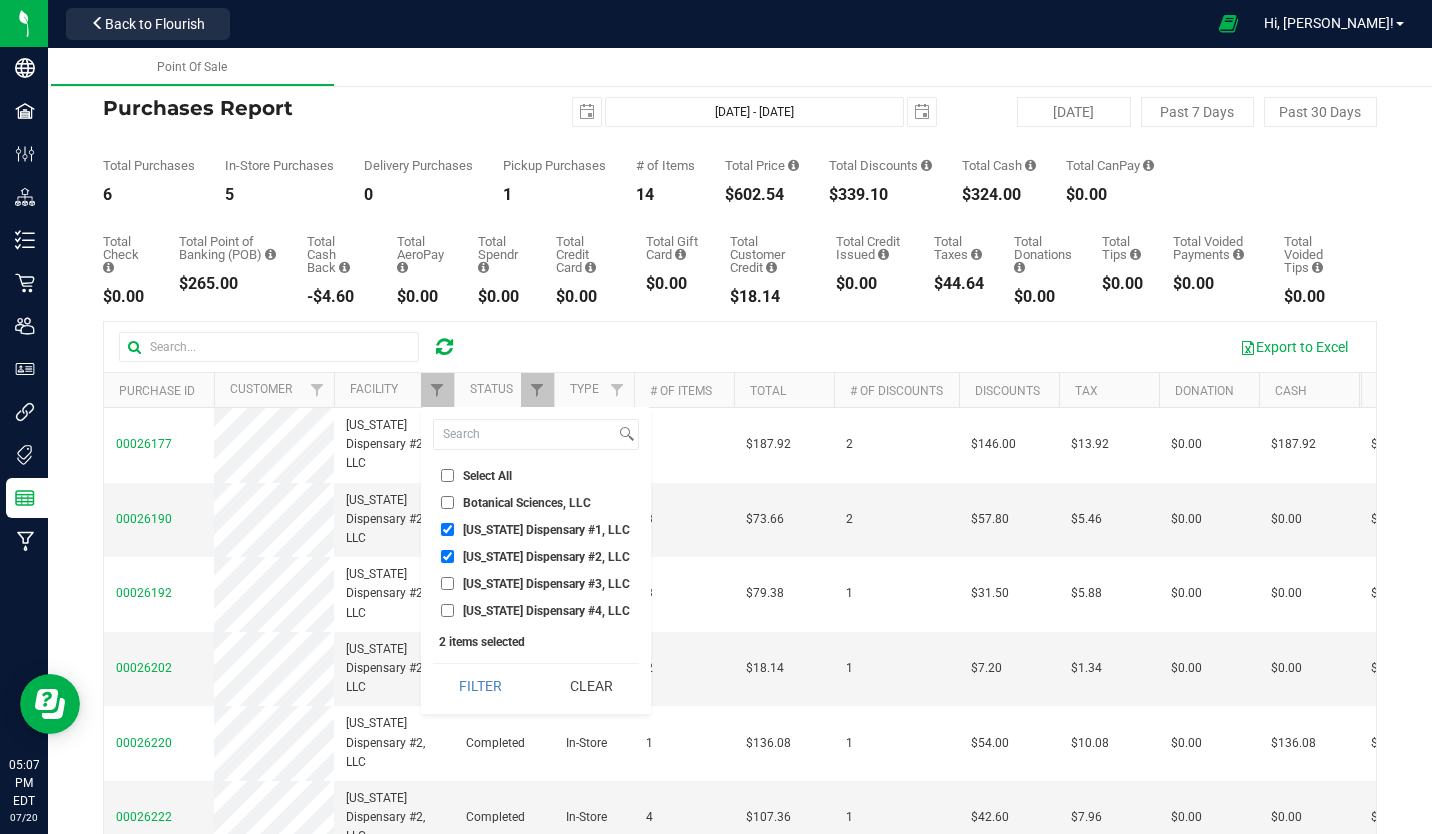 click on "[US_STATE] Dispensary #2, LLC" at bounding box center (447, 556) 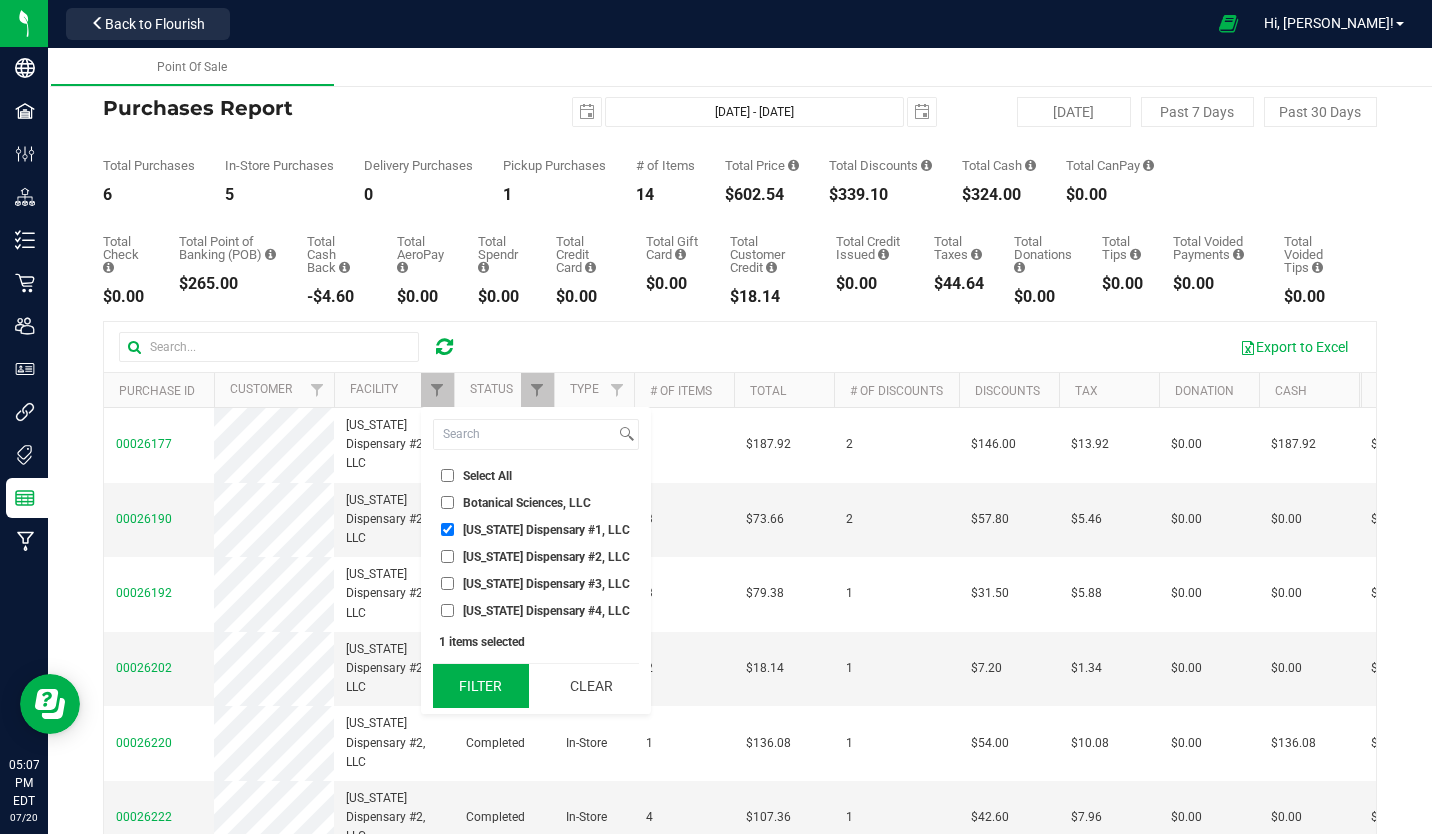 click on "Filter" at bounding box center (481, 686) 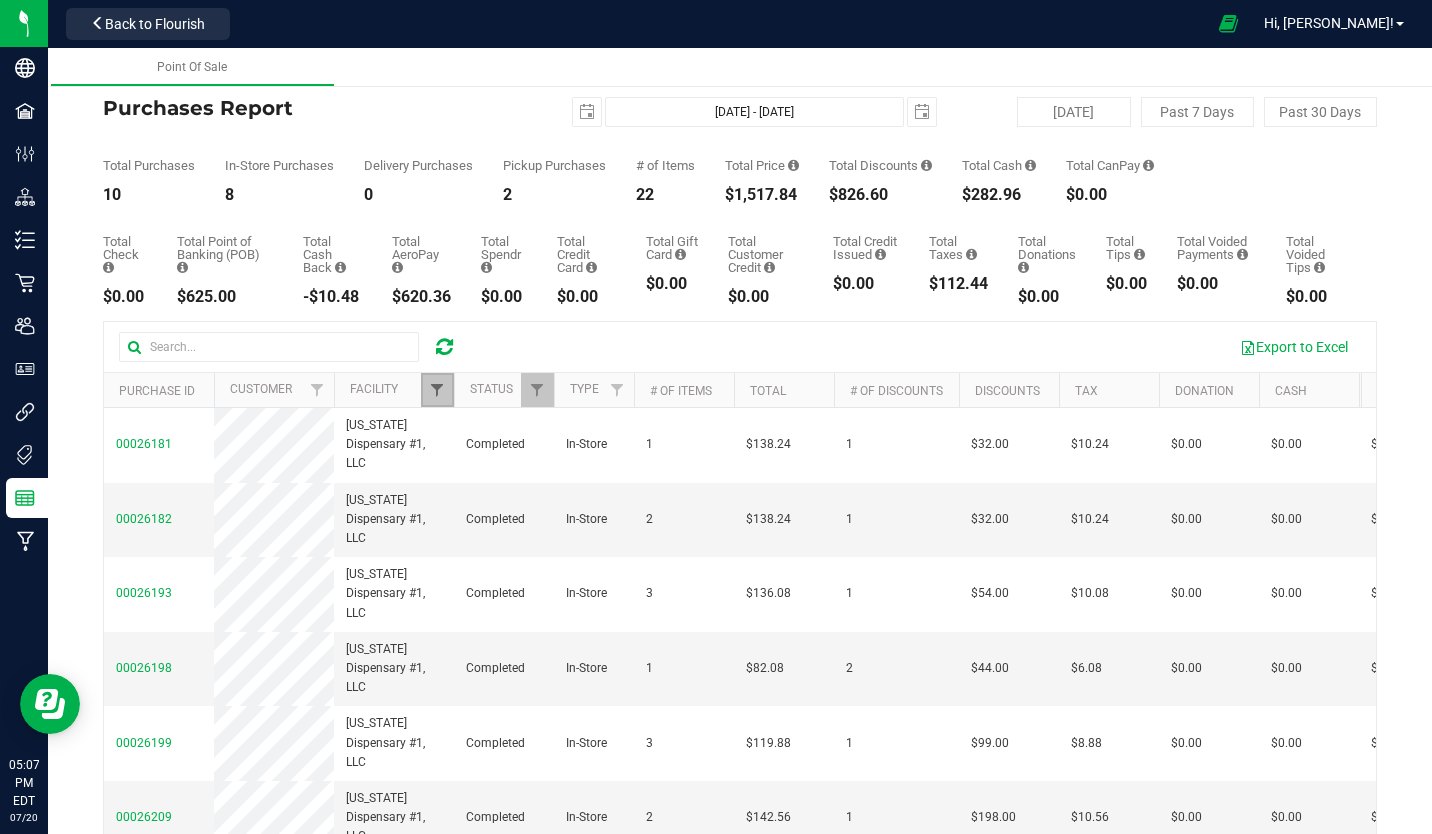 click at bounding box center (437, 390) 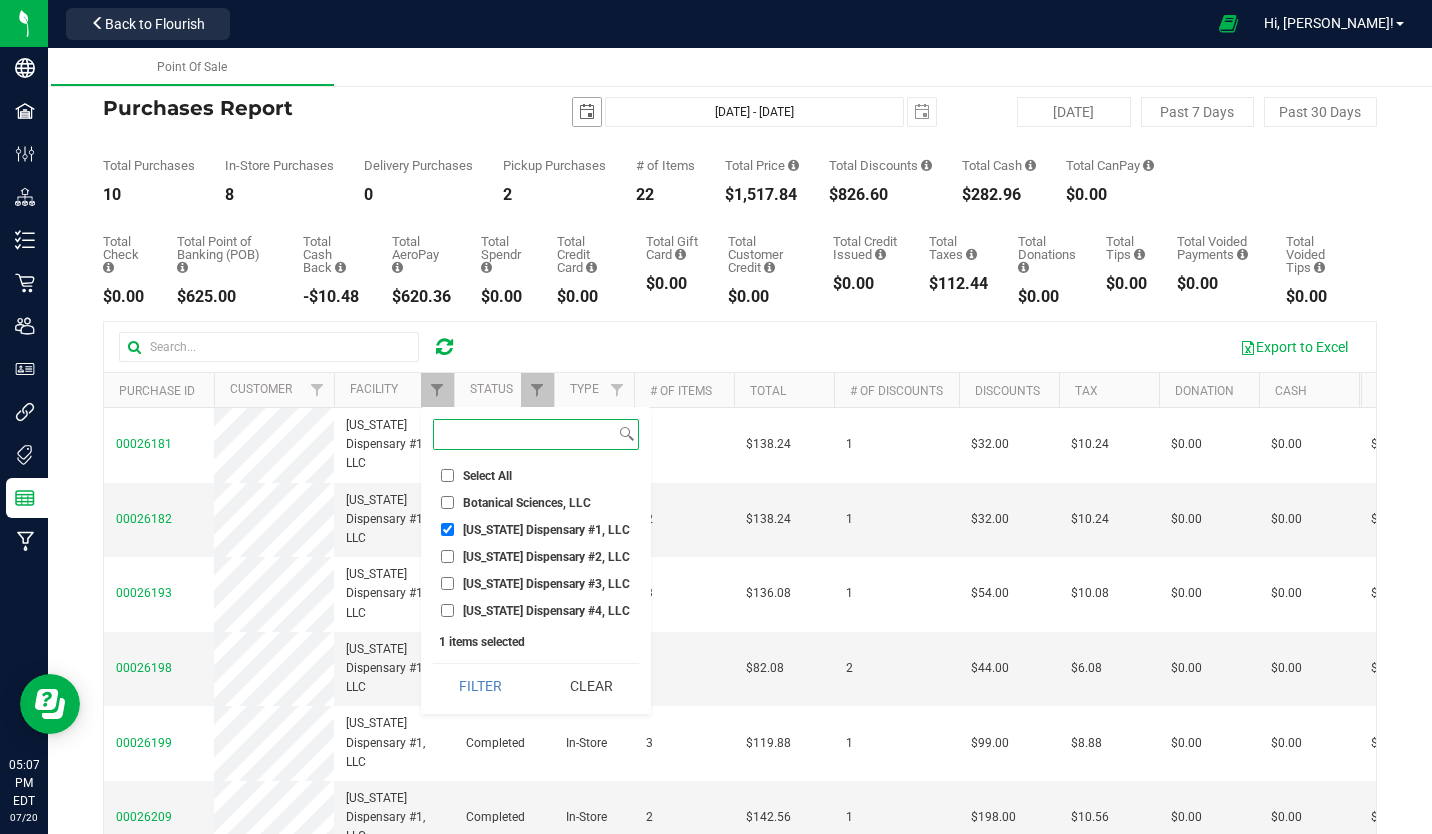click at bounding box center (587, 112) 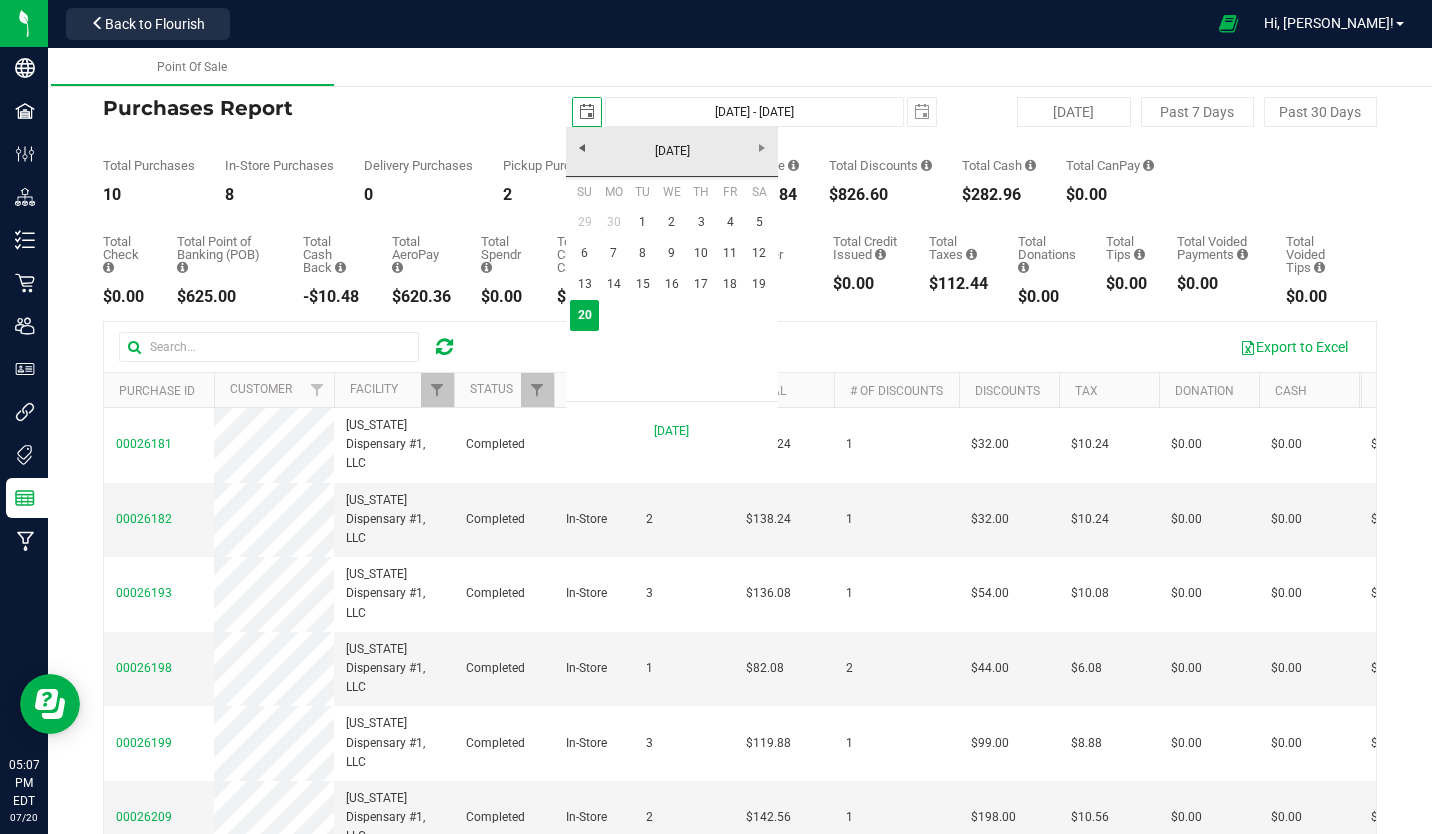 scroll, scrollTop: 0, scrollLeft: 50, axis: horizontal 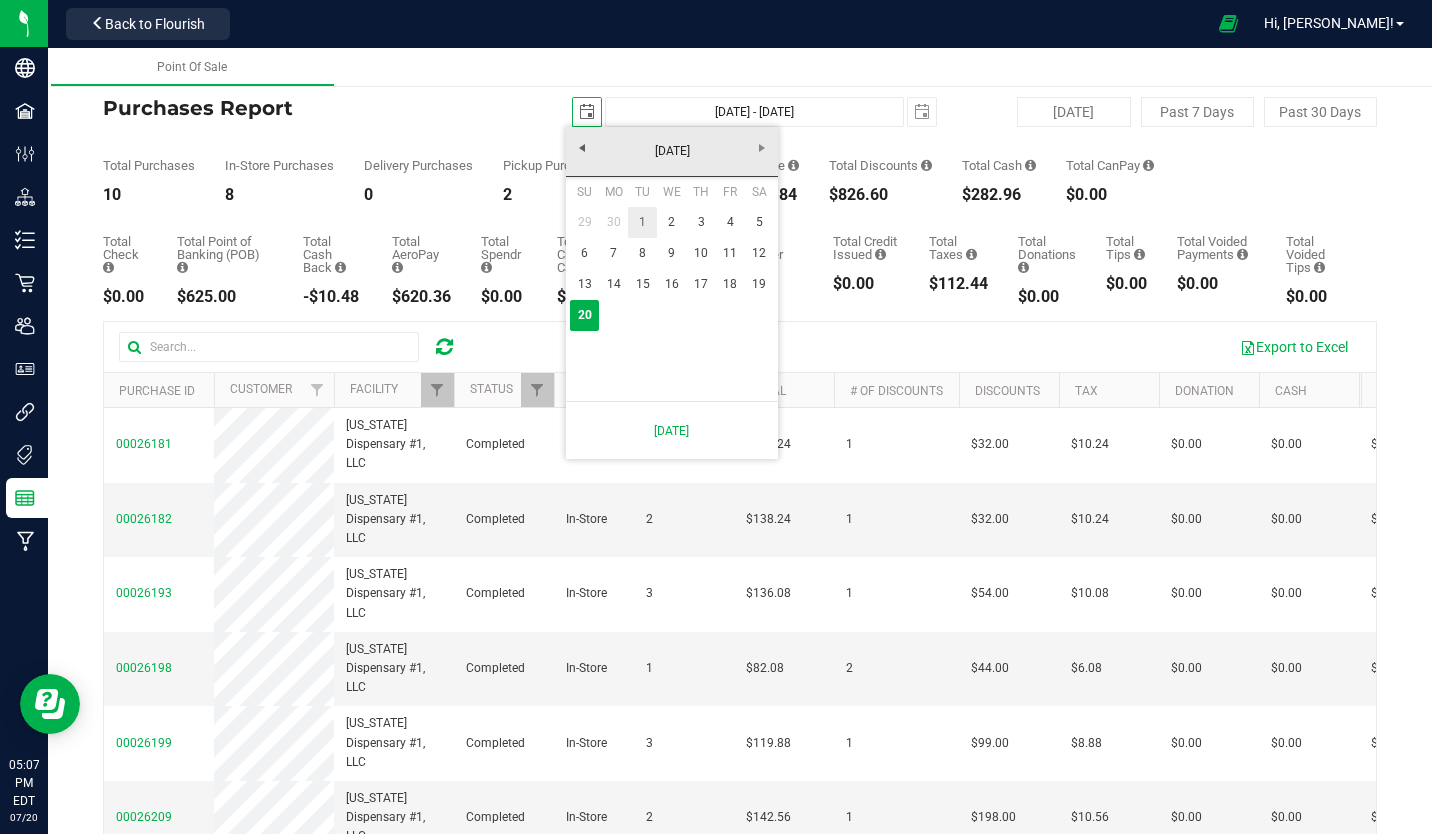 click on "1" at bounding box center (642, 222) 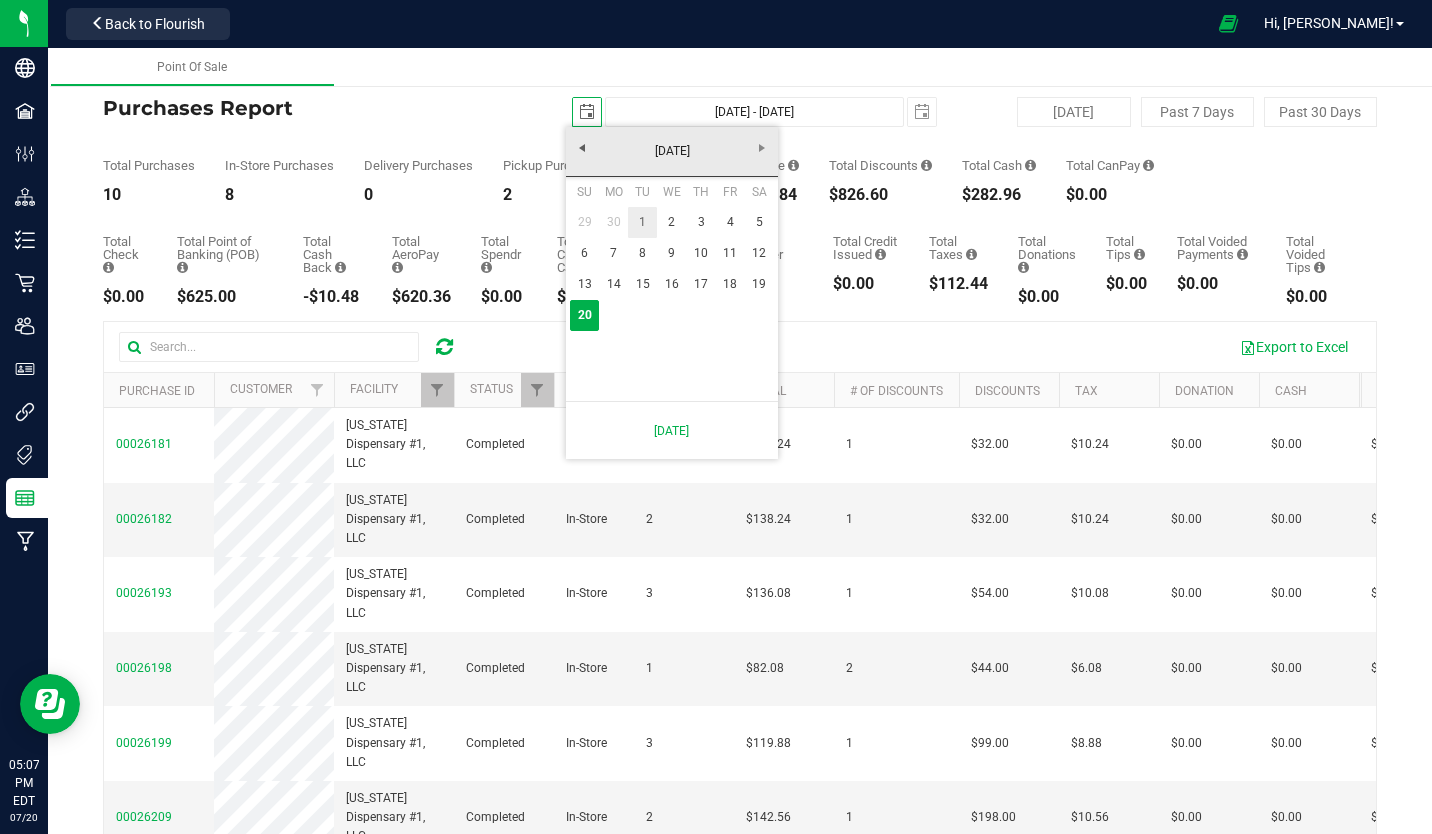 type on "[DATE]" 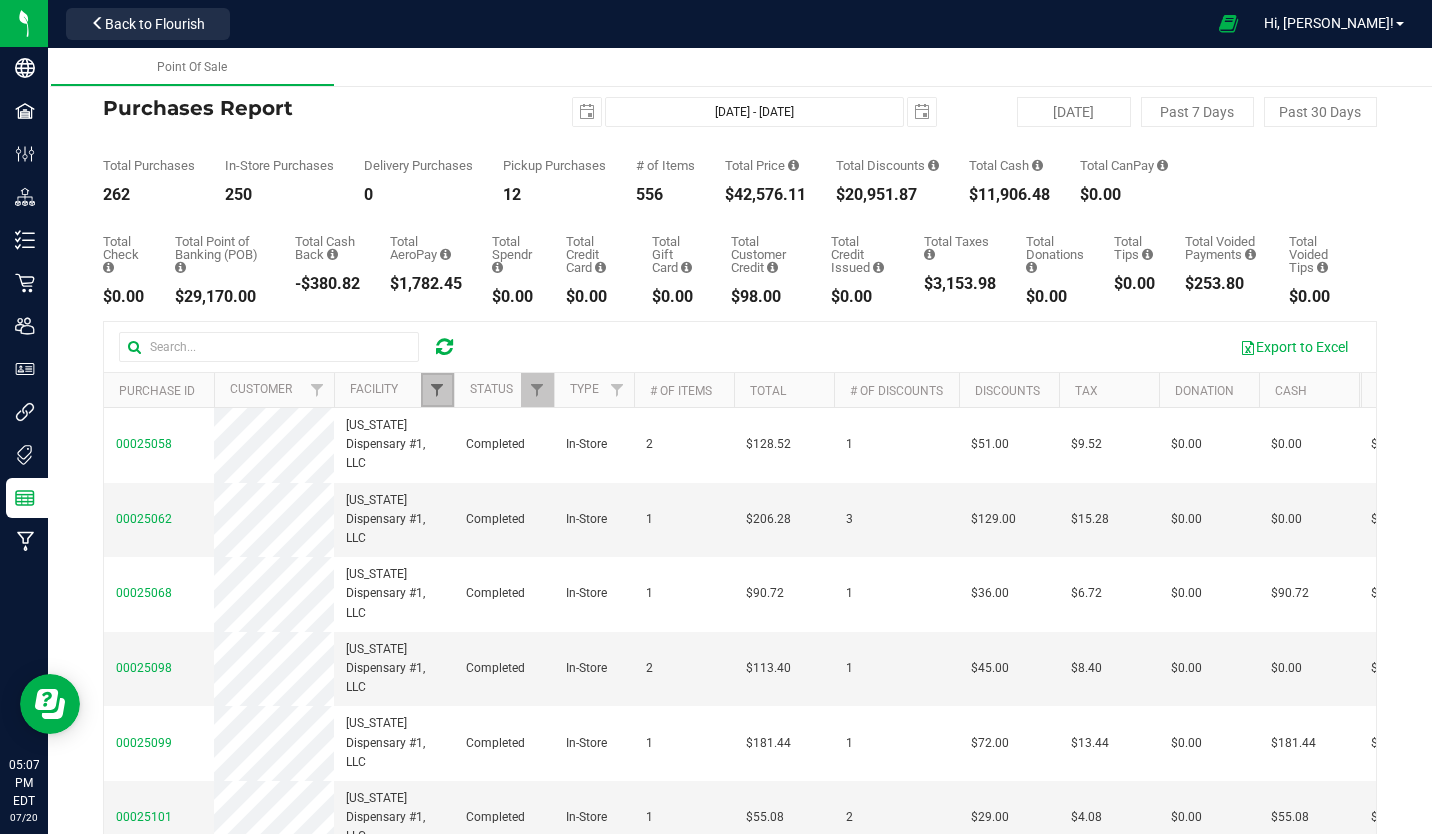 click at bounding box center (437, 390) 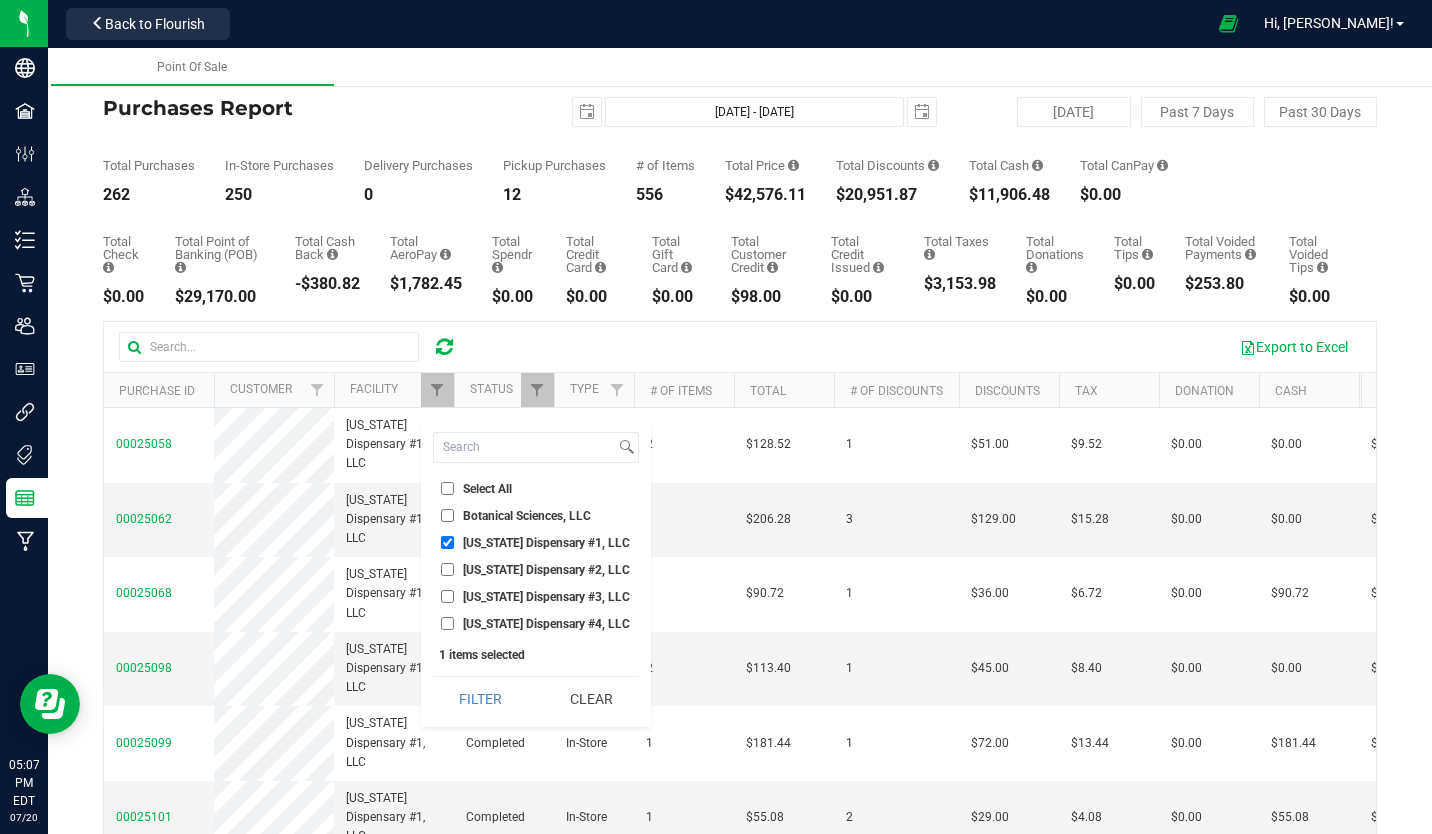 click on "[US_STATE] Dispensary #2, LLC" at bounding box center [447, 569] 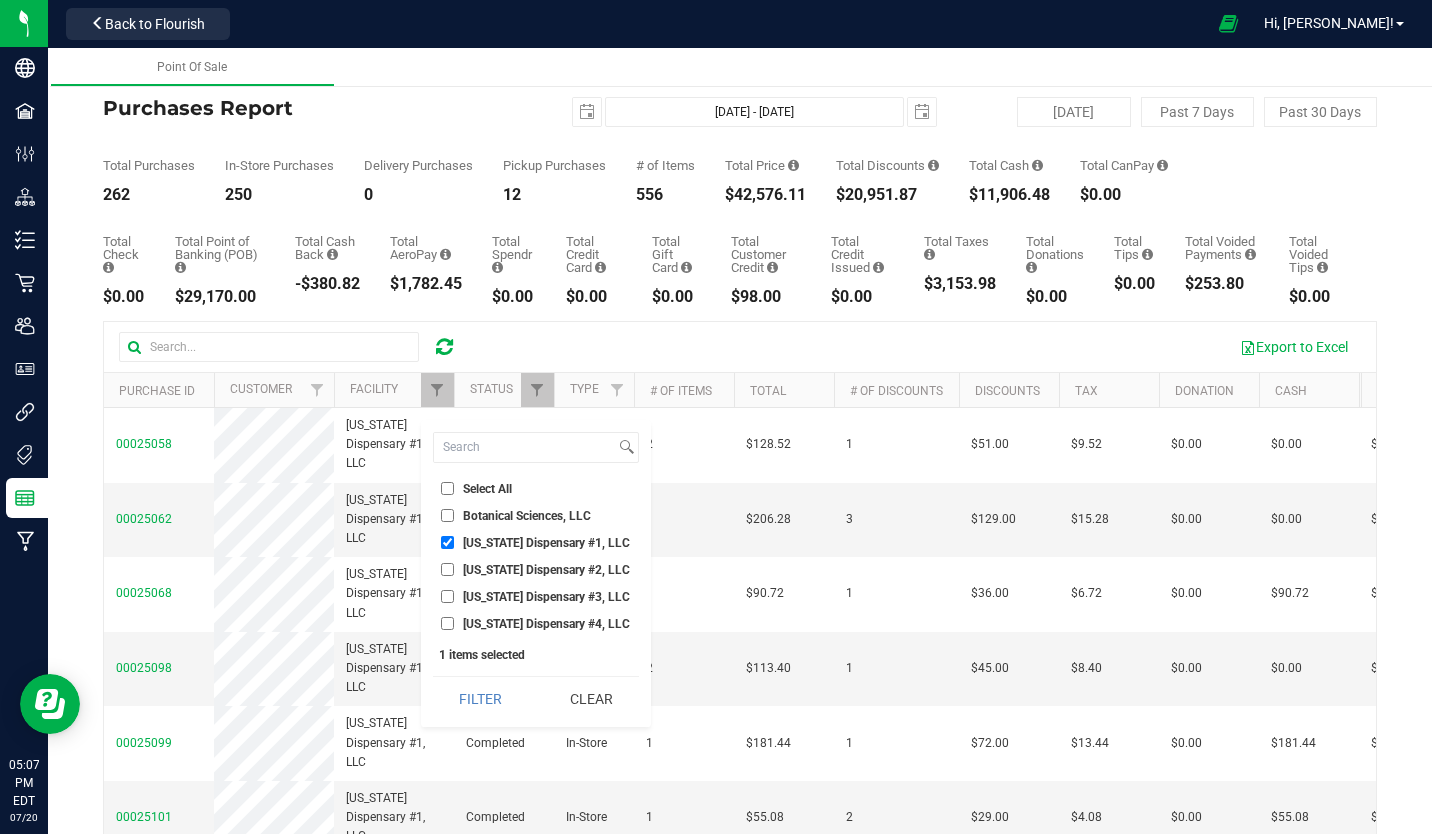checkbox on "true" 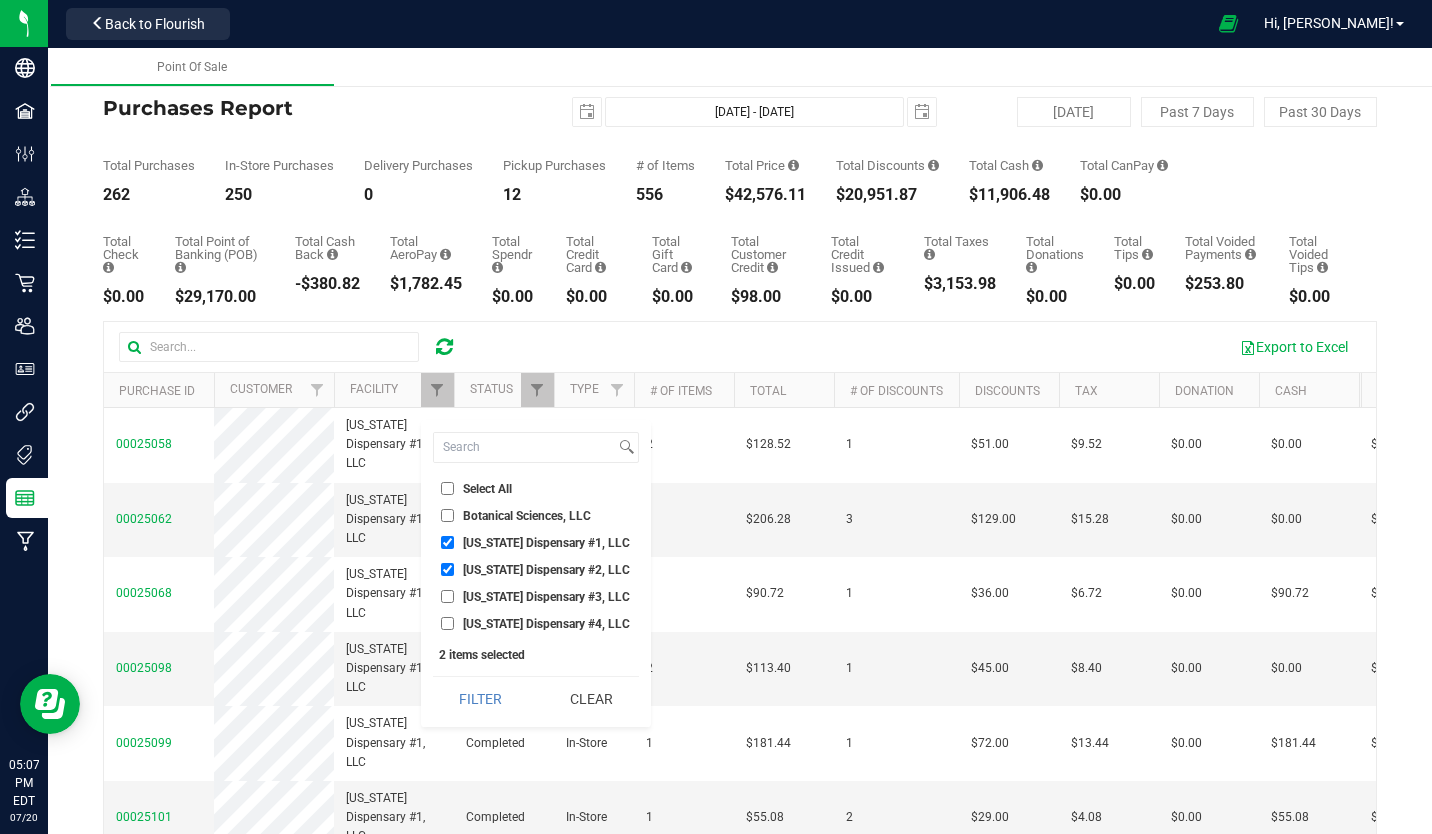 click on "[US_STATE] Dispensary #1, LLC" at bounding box center [447, 542] 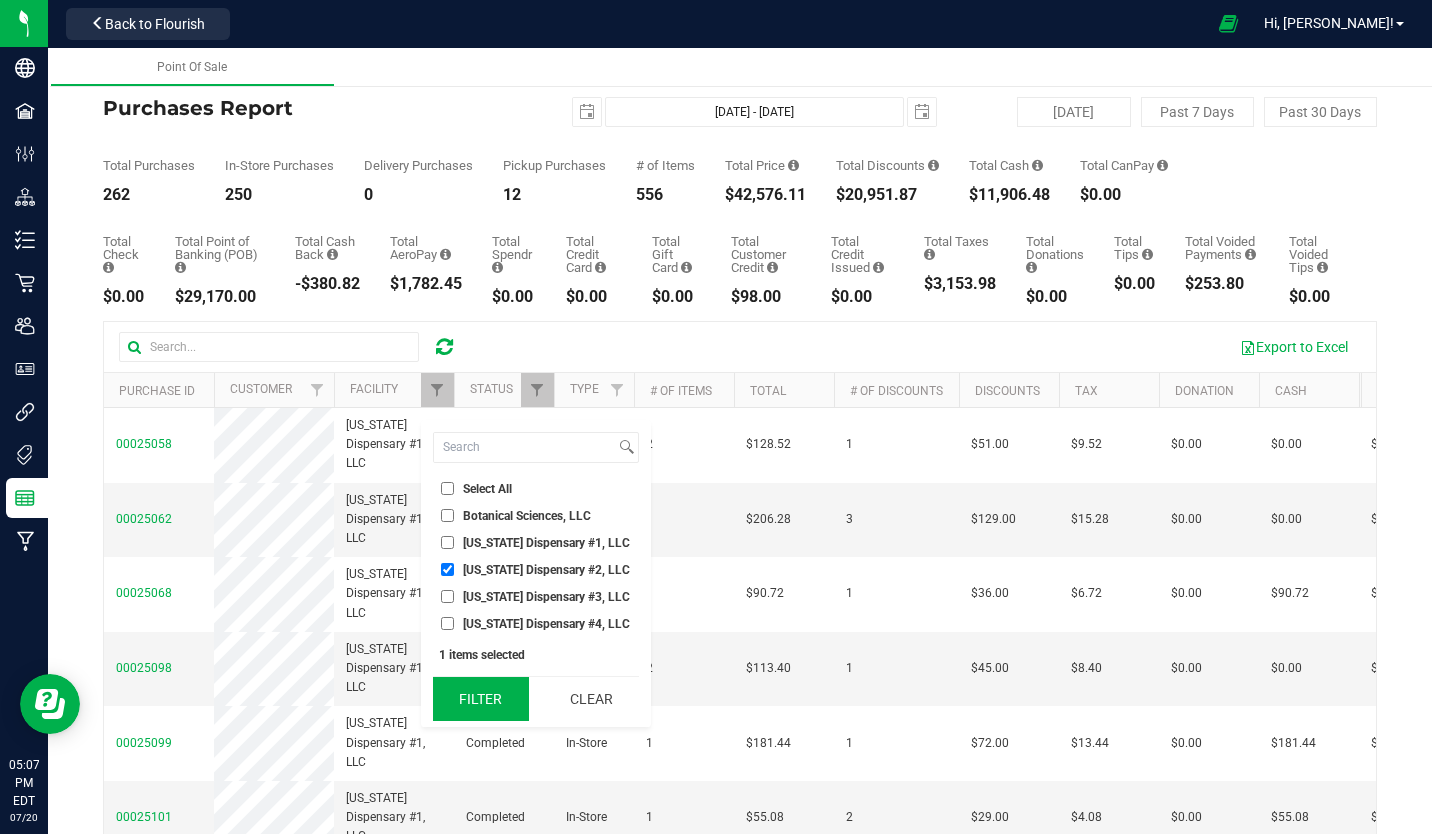 click on "Filter" at bounding box center (481, 699) 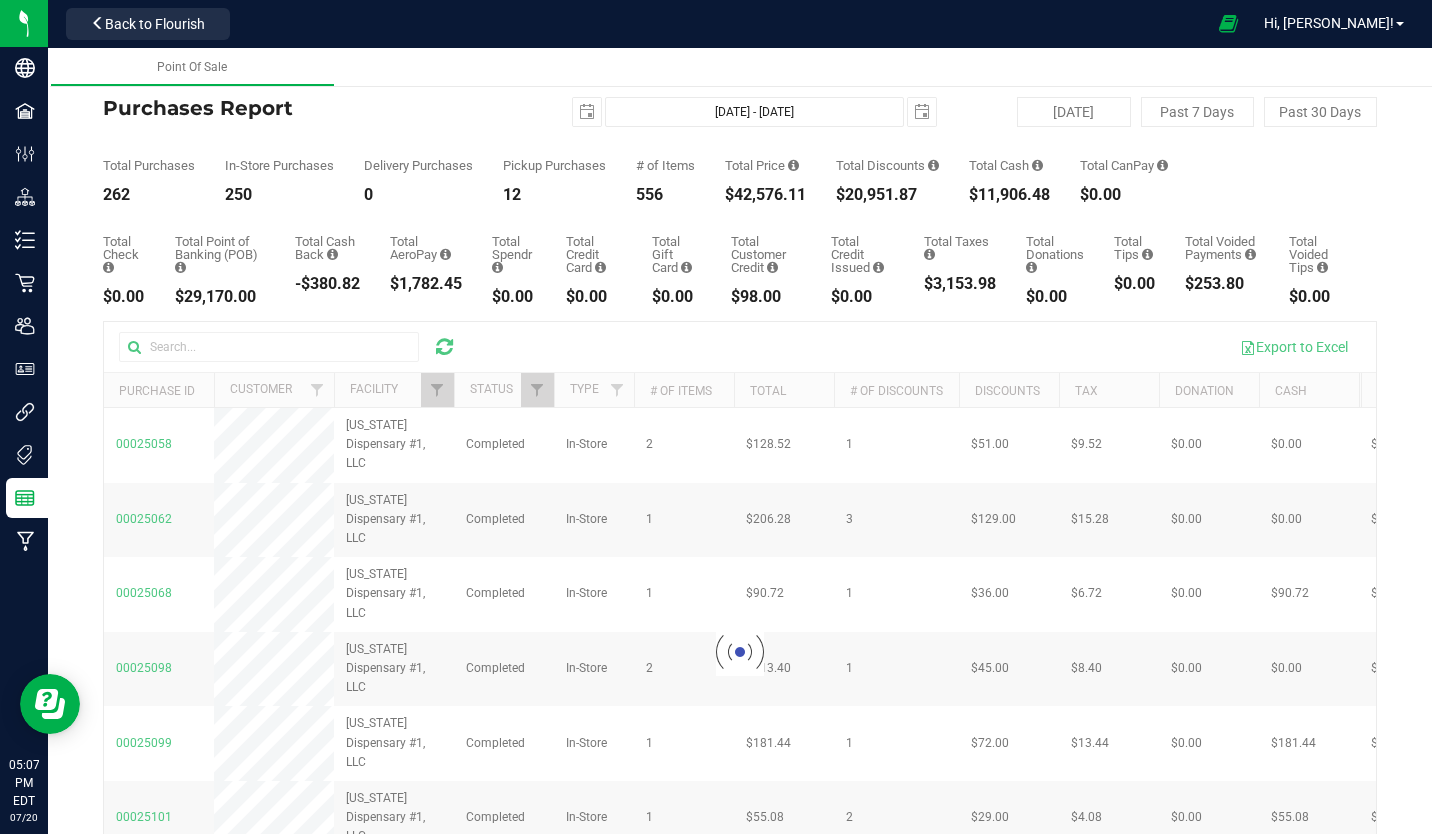 checkbox on "true" 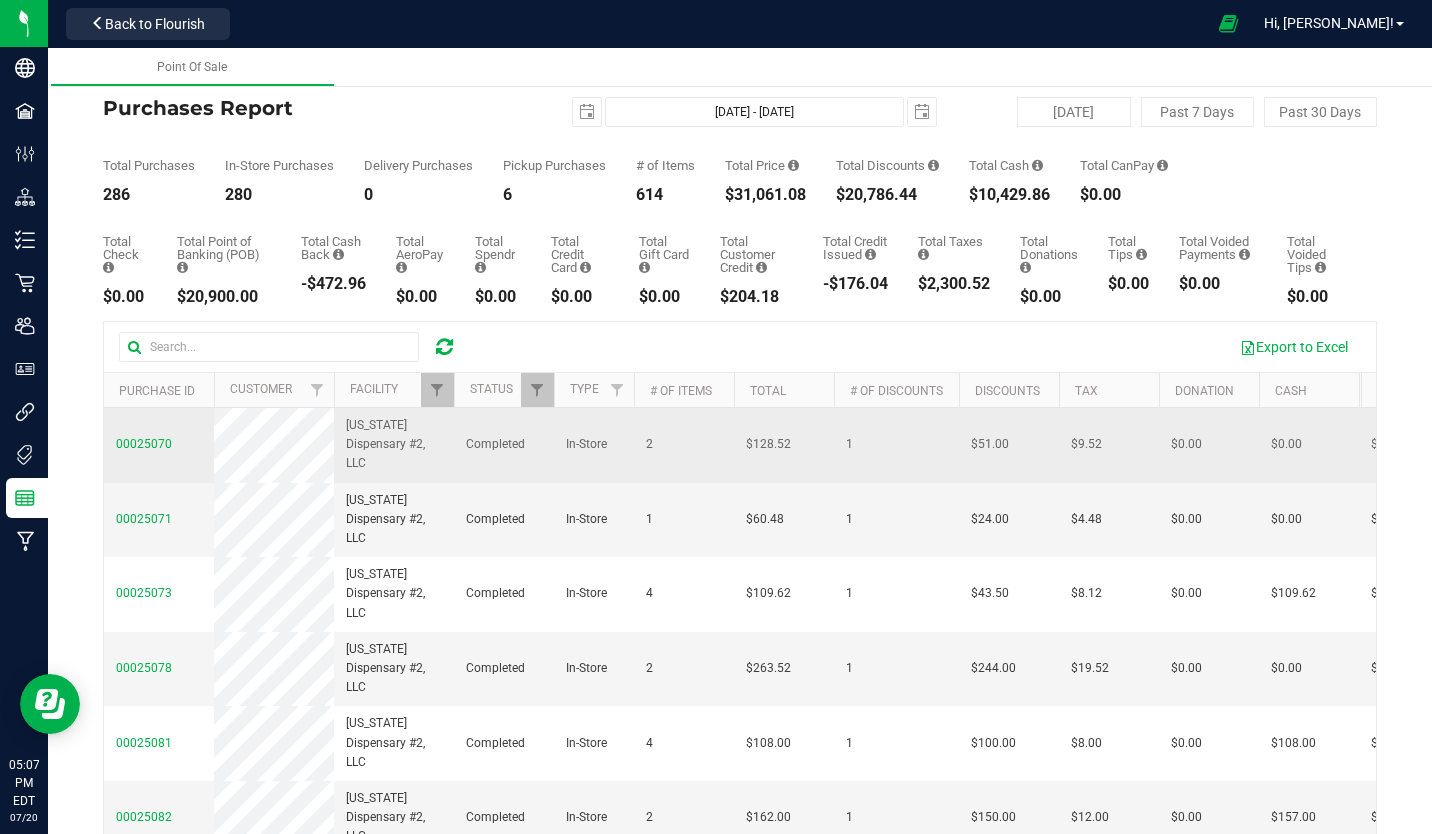 click on "[US_STATE] Dispensary #2, LLC" at bounding box center (394, 445) 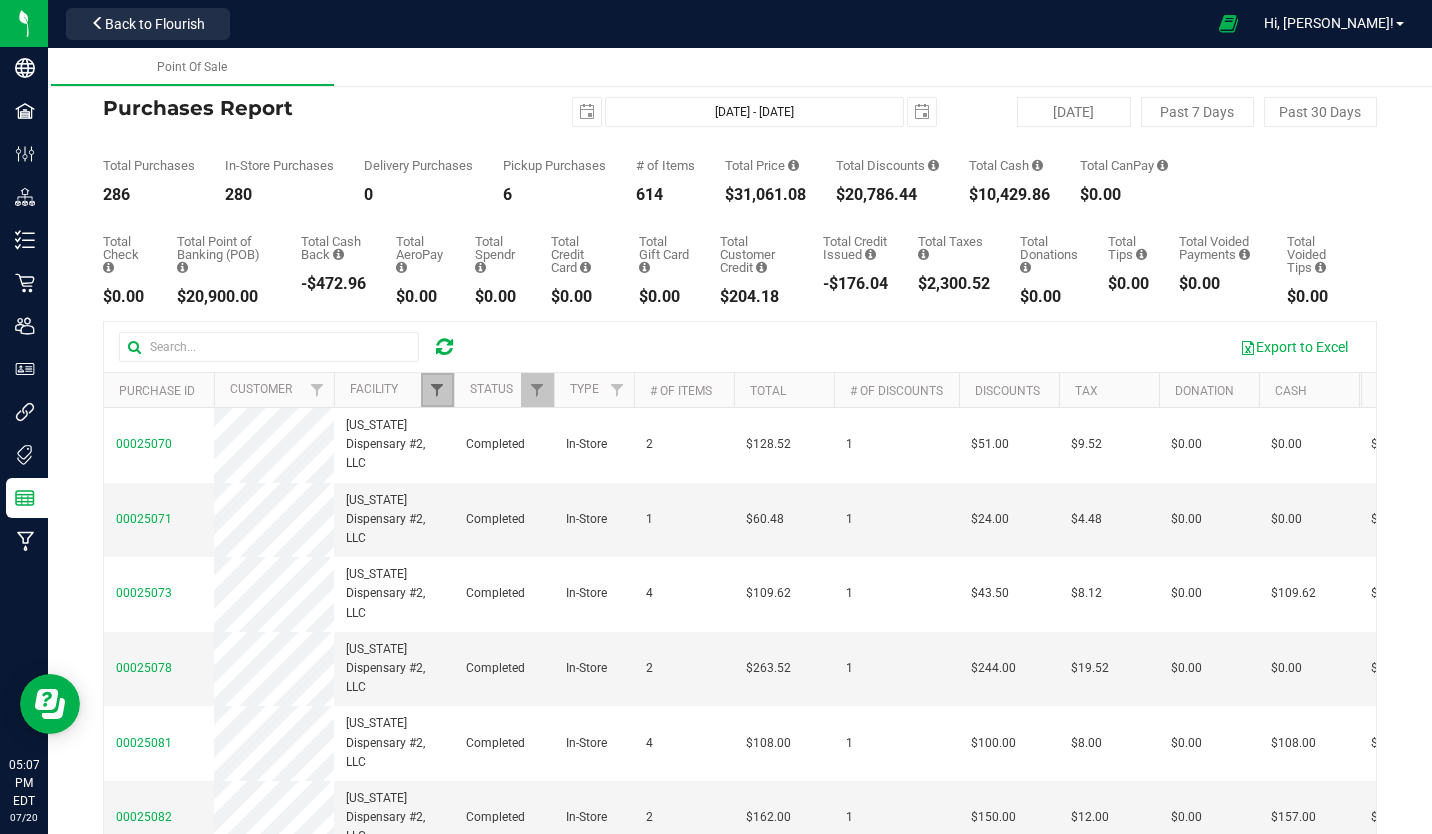 click at bounding box center [437, 390] 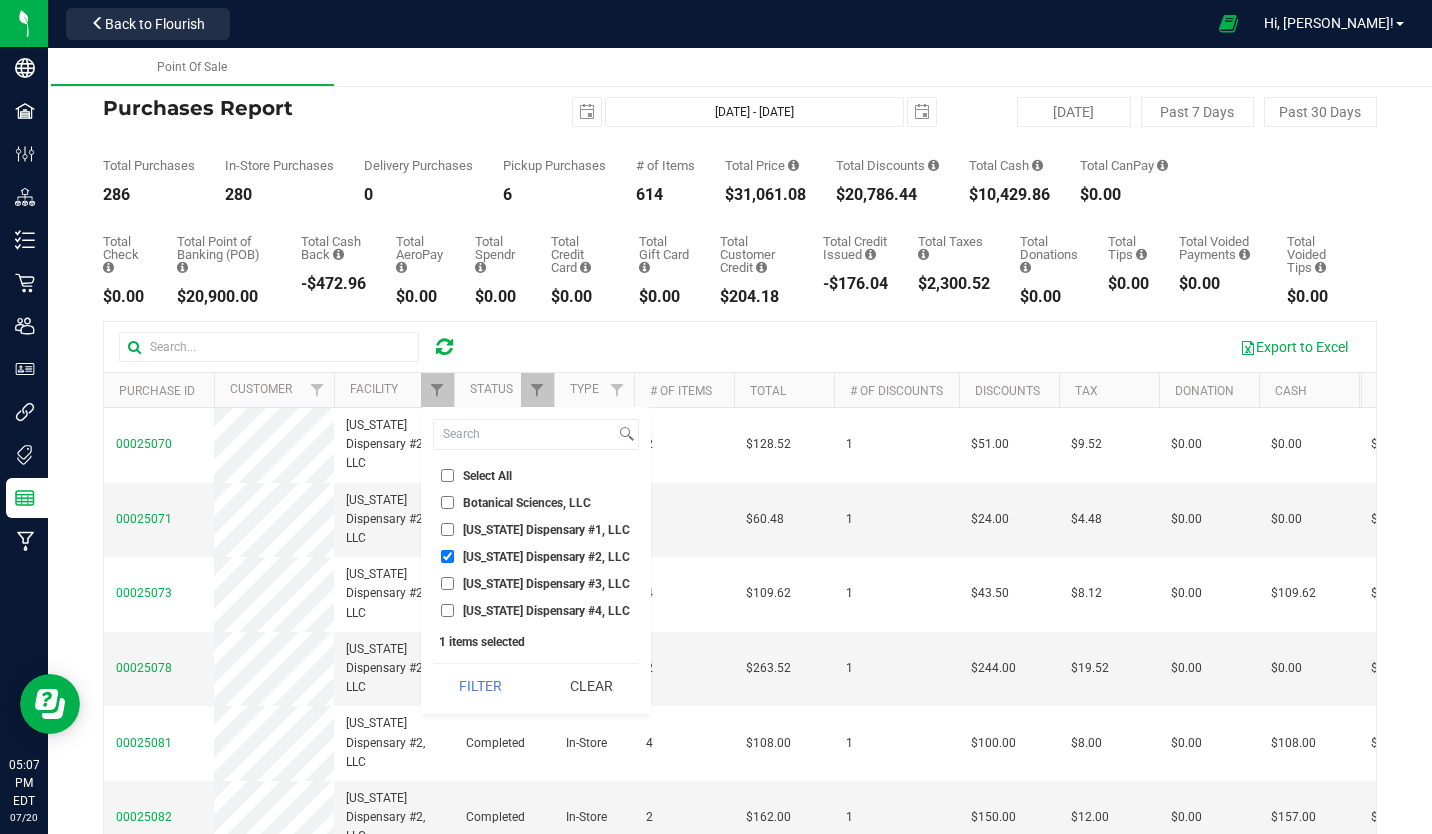 click on "[US_STATE] Dispensary #3, LLC" at bounding box center (447, 583) 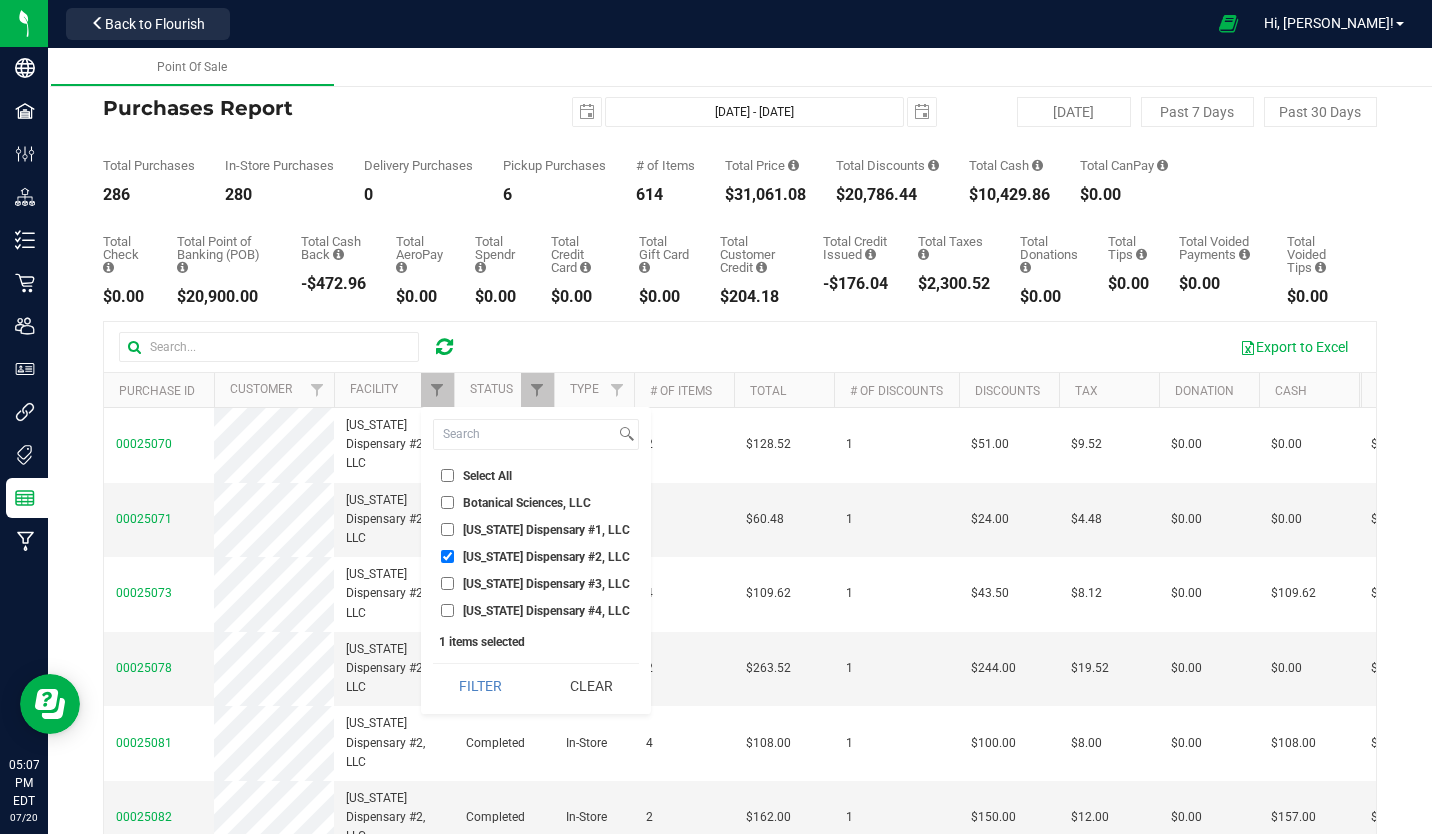 checkbox on "true" 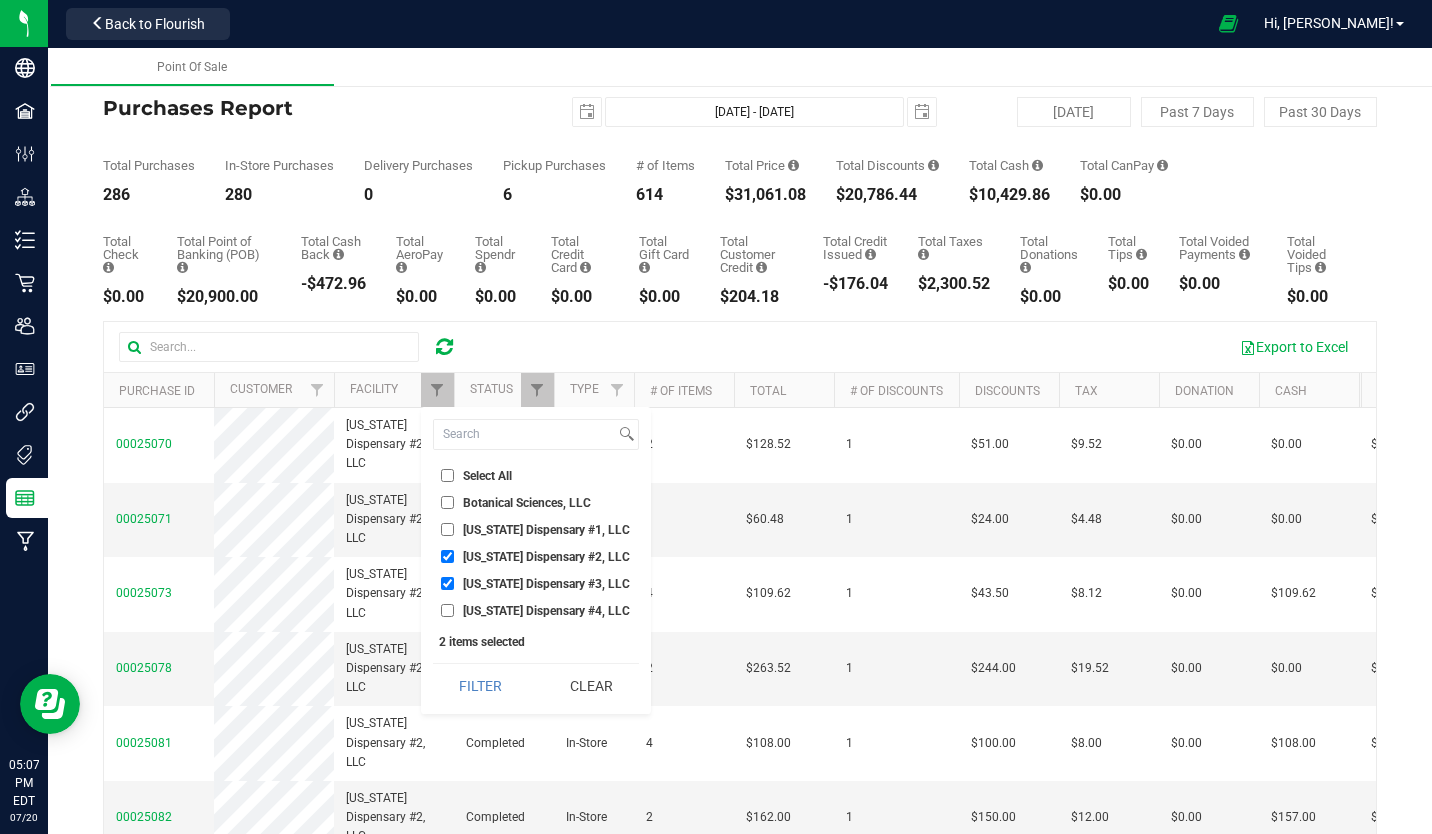 click on "[US_STATE] Dispensary #2, LLC" at bounding box center (447, 556) 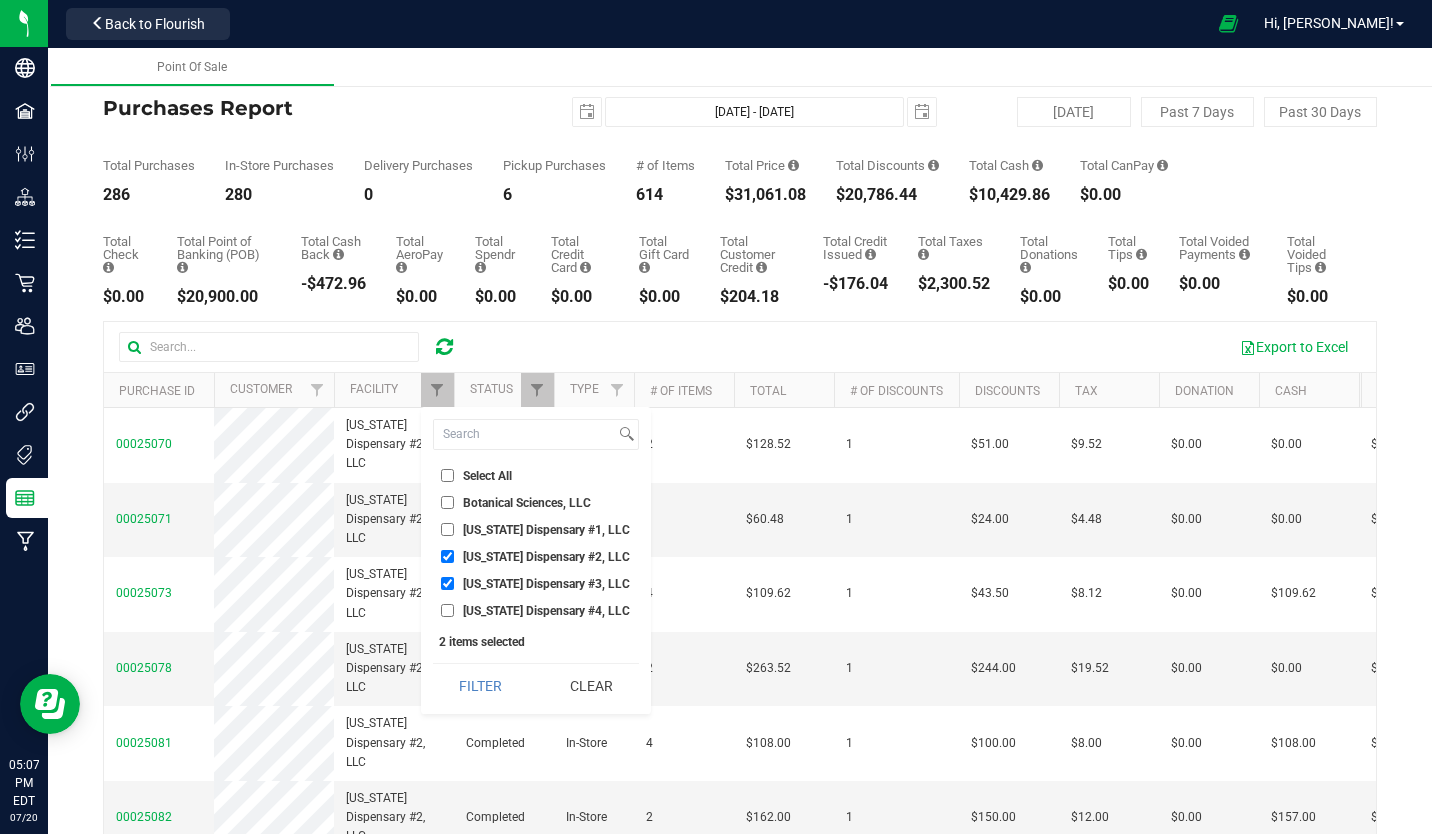 checkbox on "false" 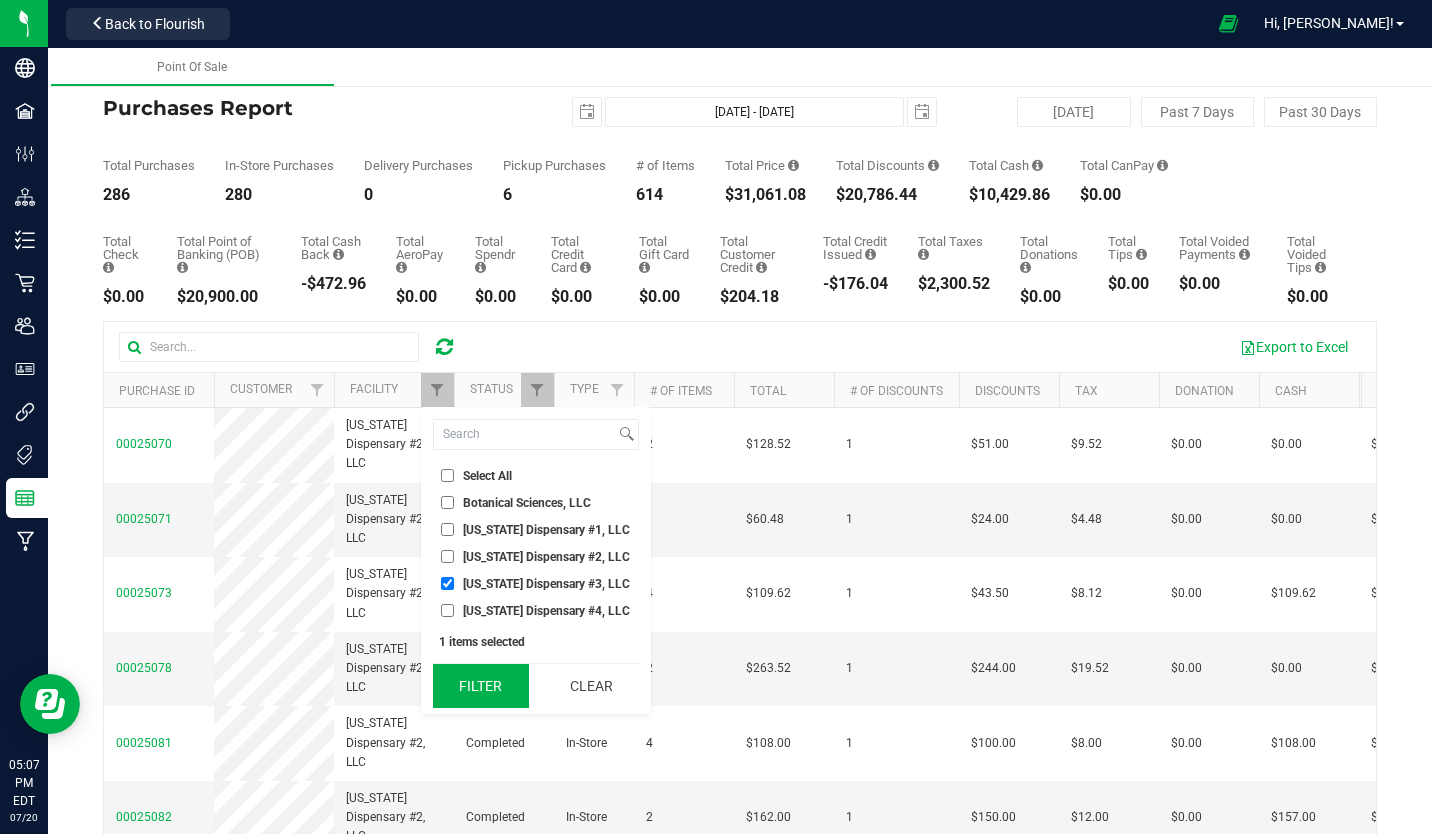click on "Filter" at bounding box center (481, 686) 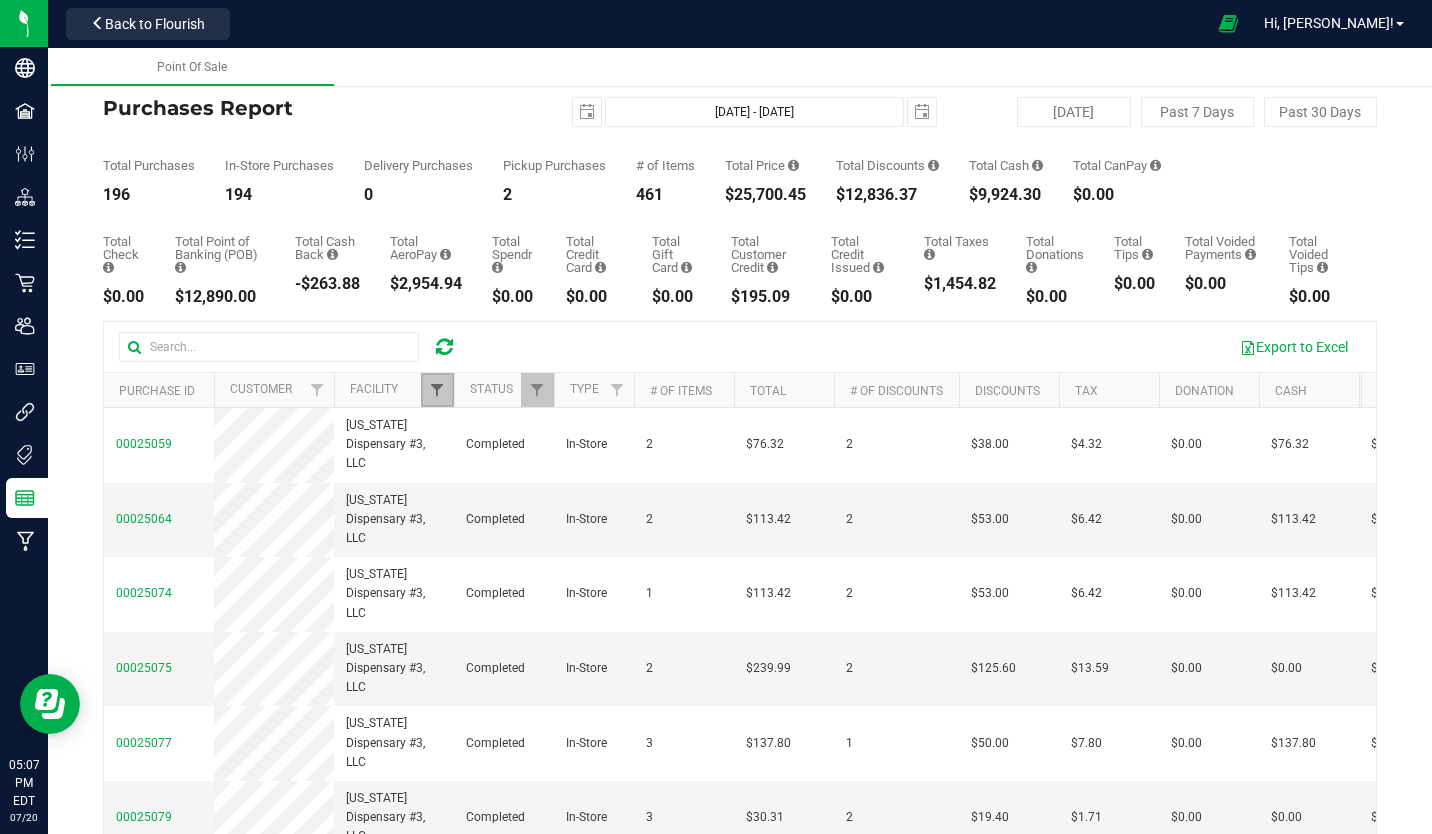 click at bounding box center (437, 390) 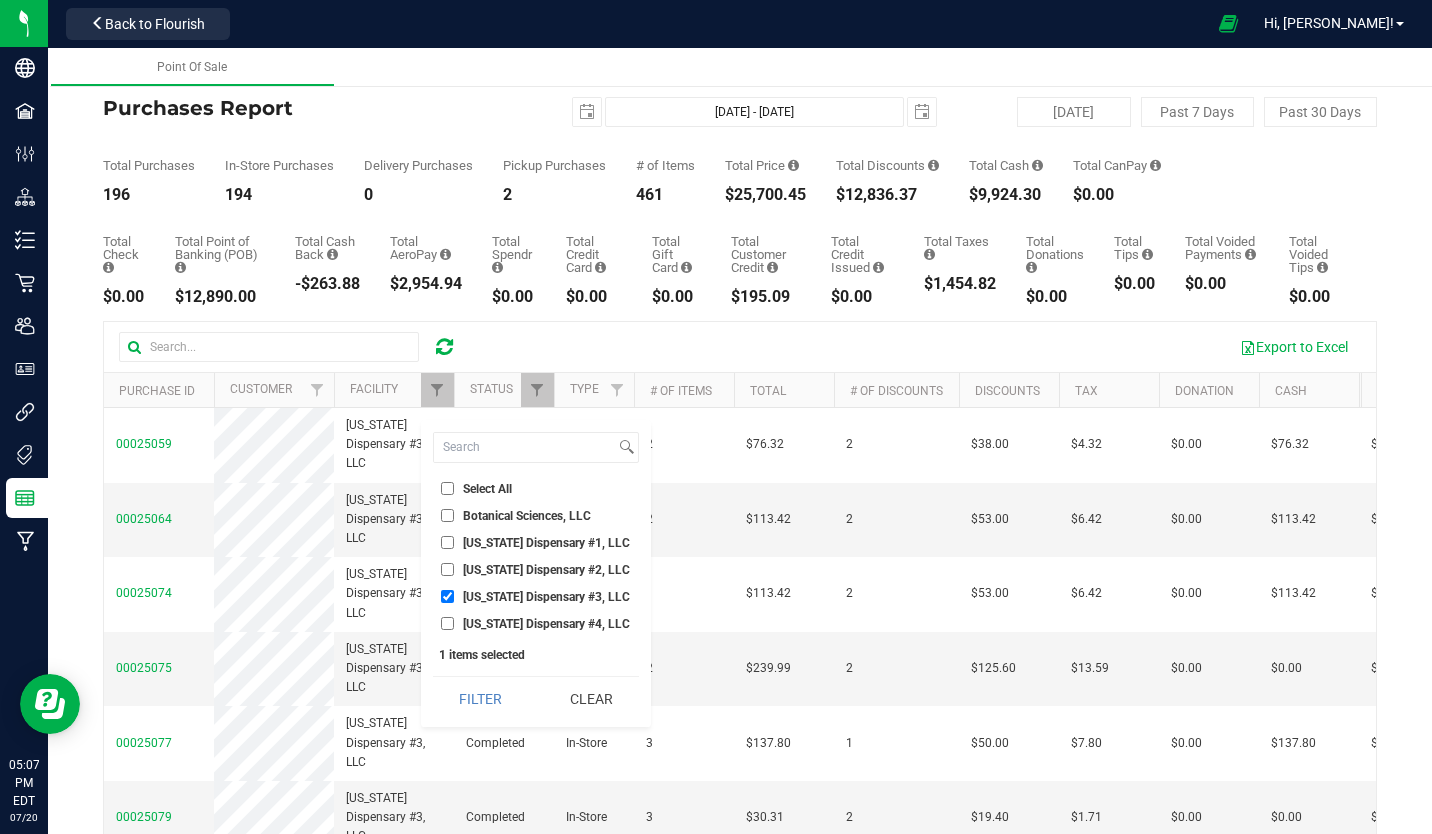 click on "[US_STATE] Dispensary #4, LLC" at bounding box center [447, 623] 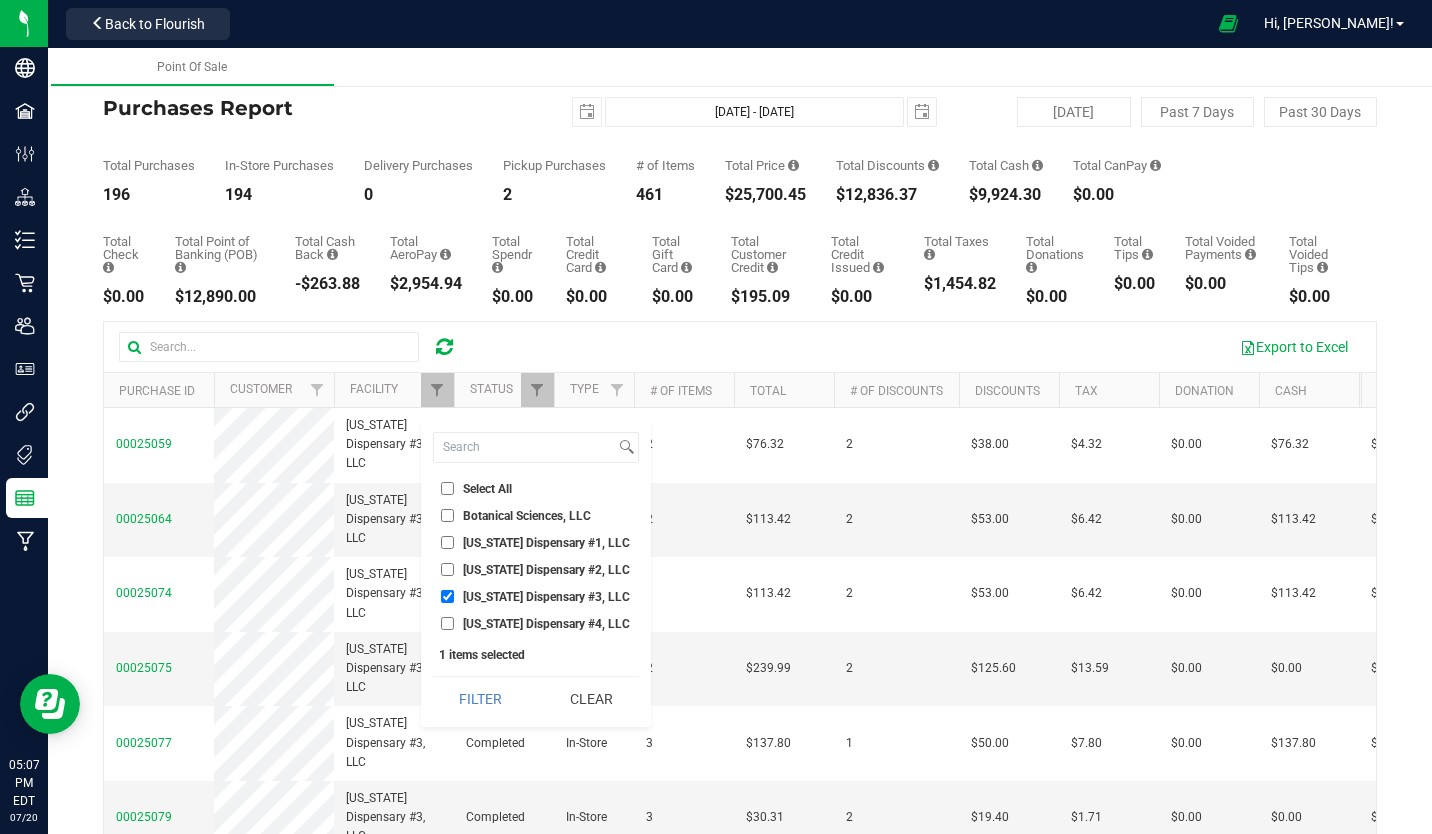 checkbox on "true" 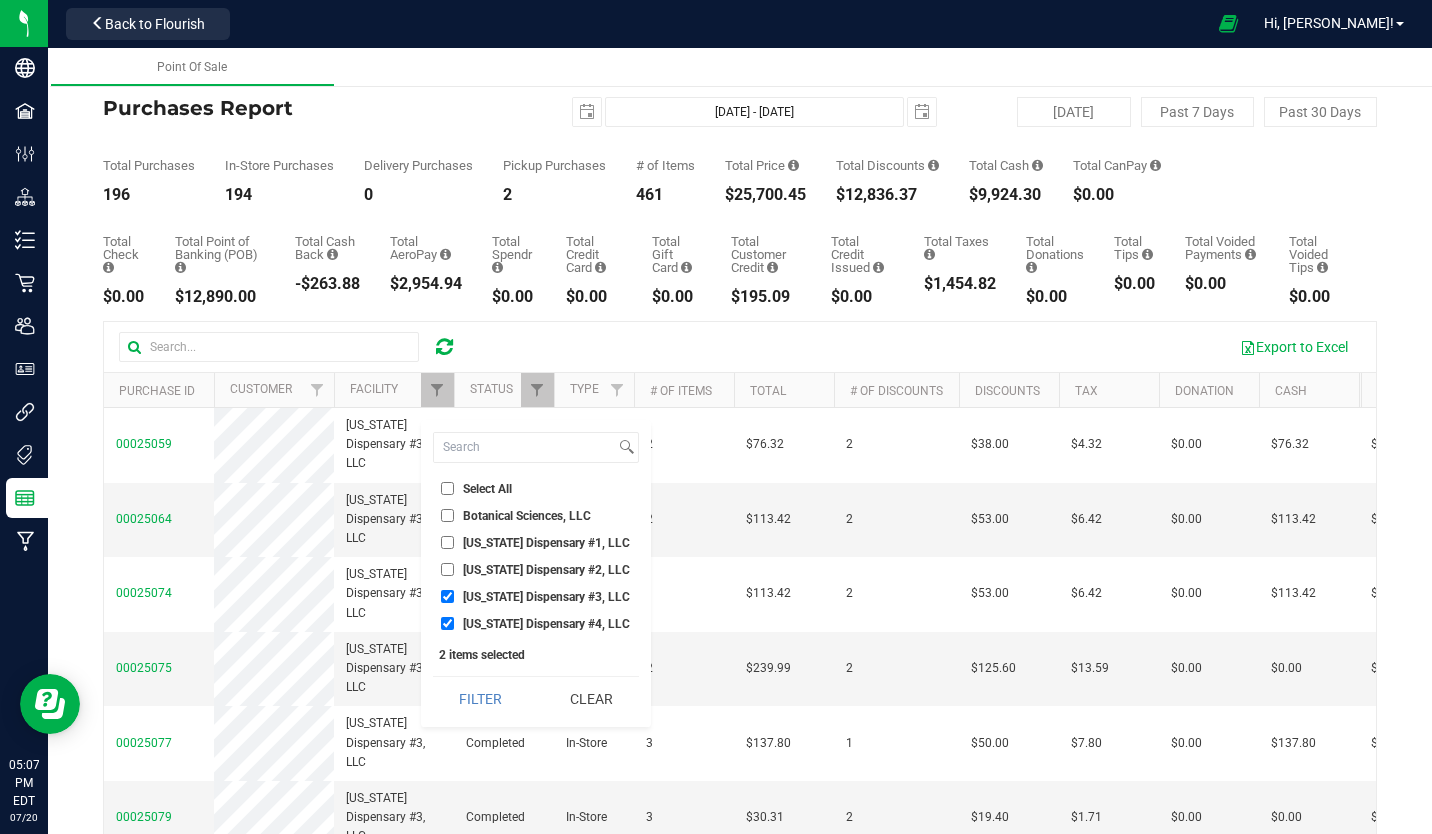 click on "[US_STATE] Dispensary #3, LLC" at bounding box center [447, 596] 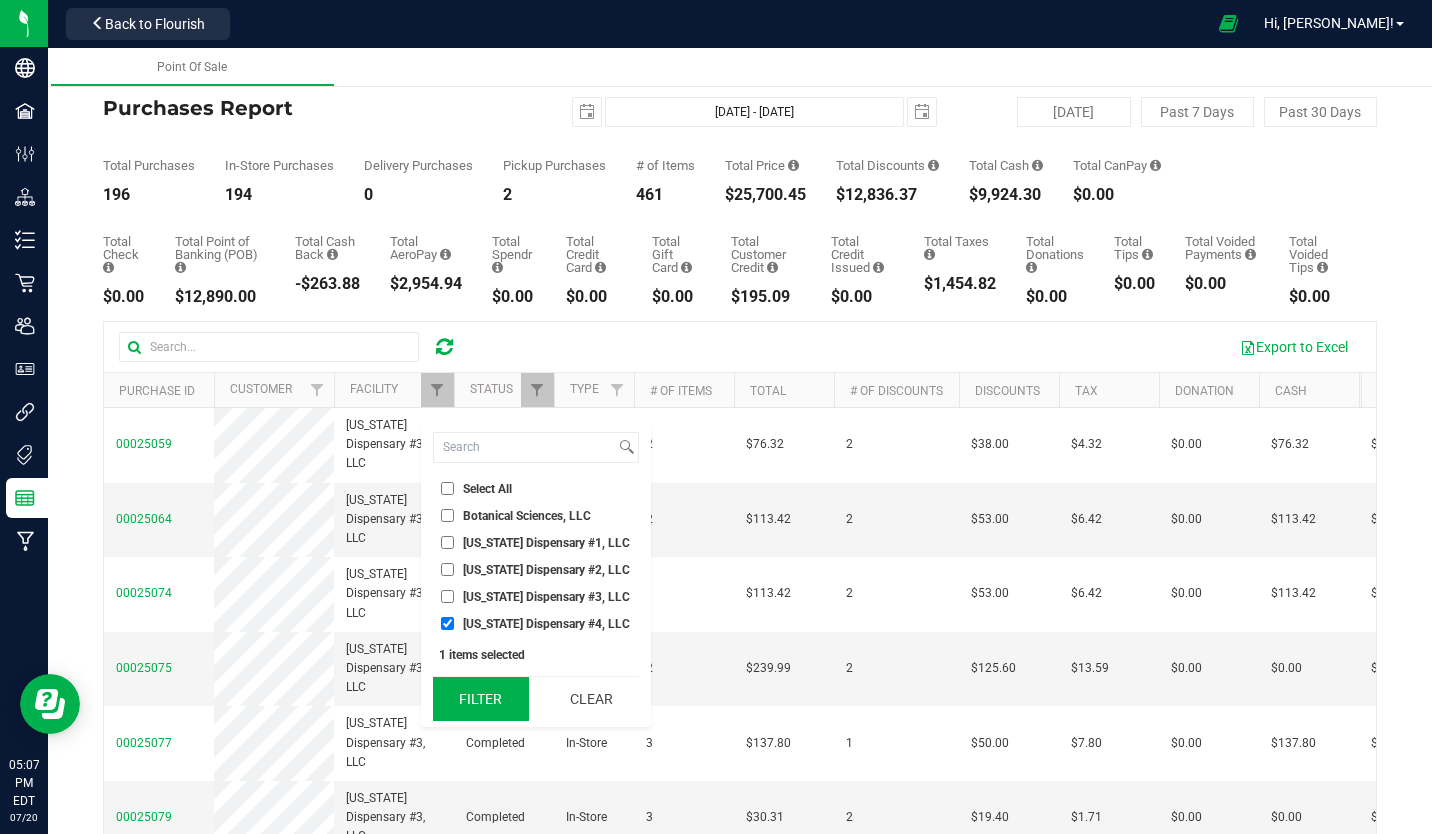 click on "Filter" at bounding box center (481, 699) 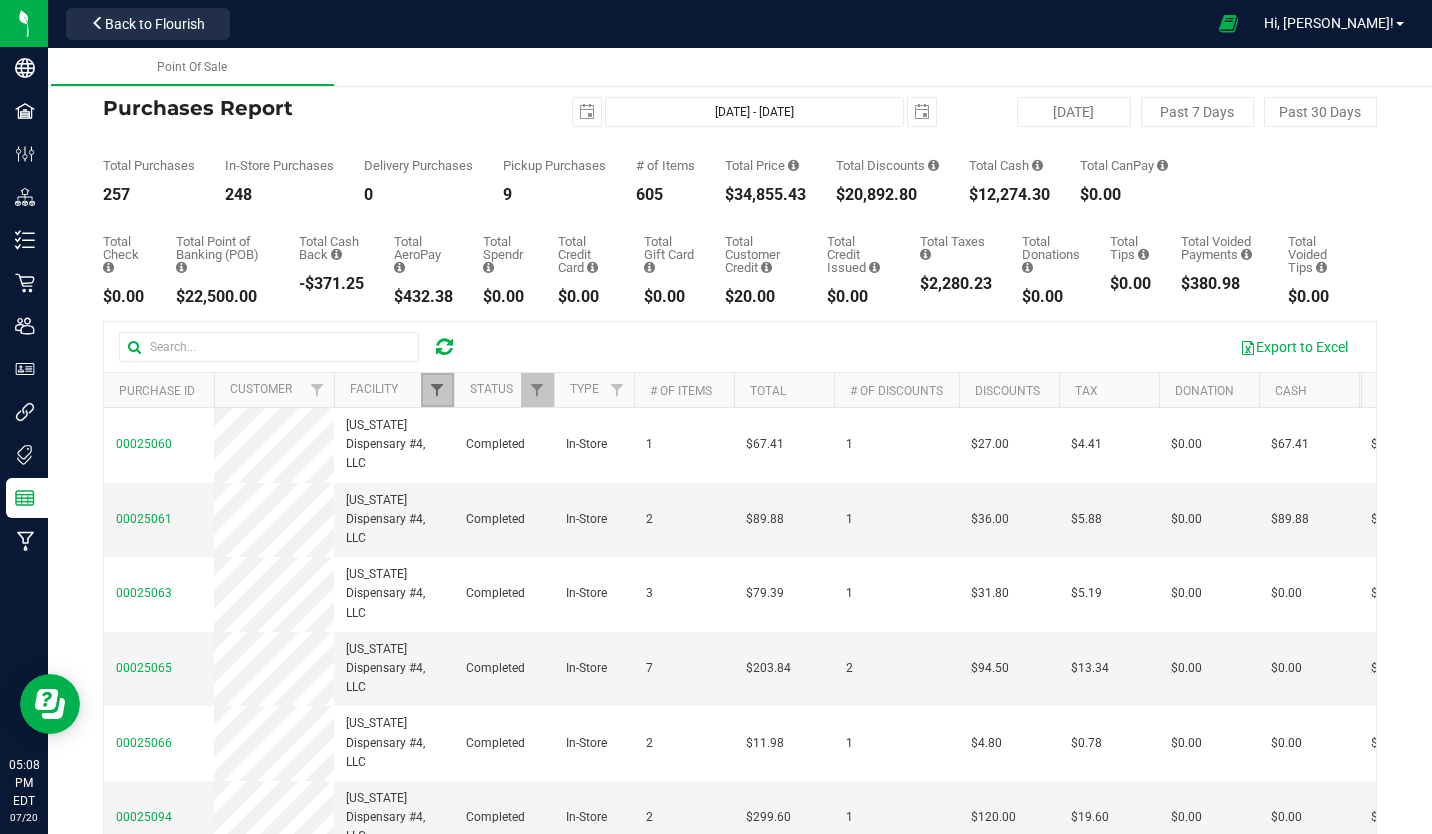 click at bounding box center (437, 390) 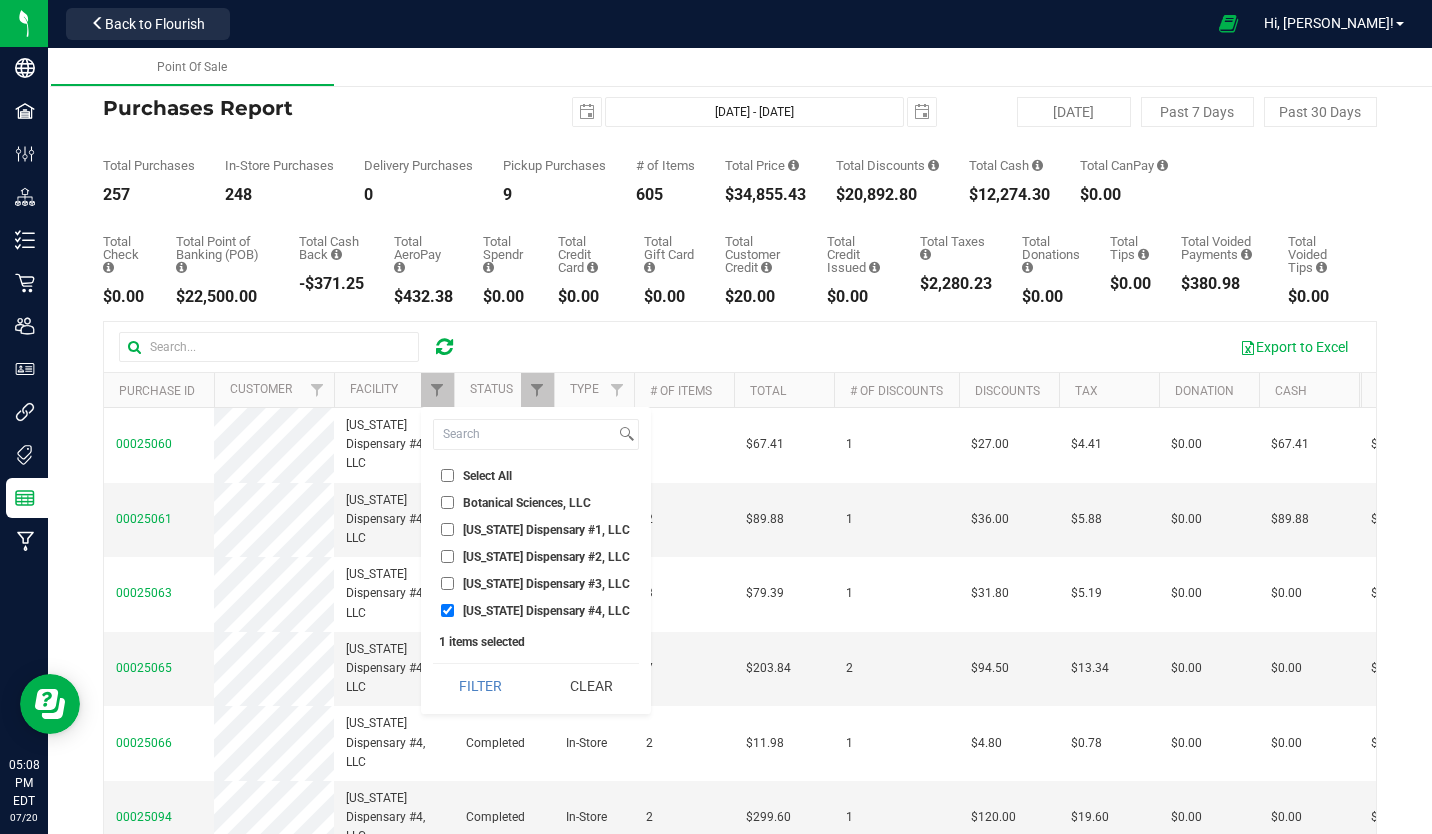 click on "[US_STATE] Dispensary #3, LLC" at bounding box center [447, 583] 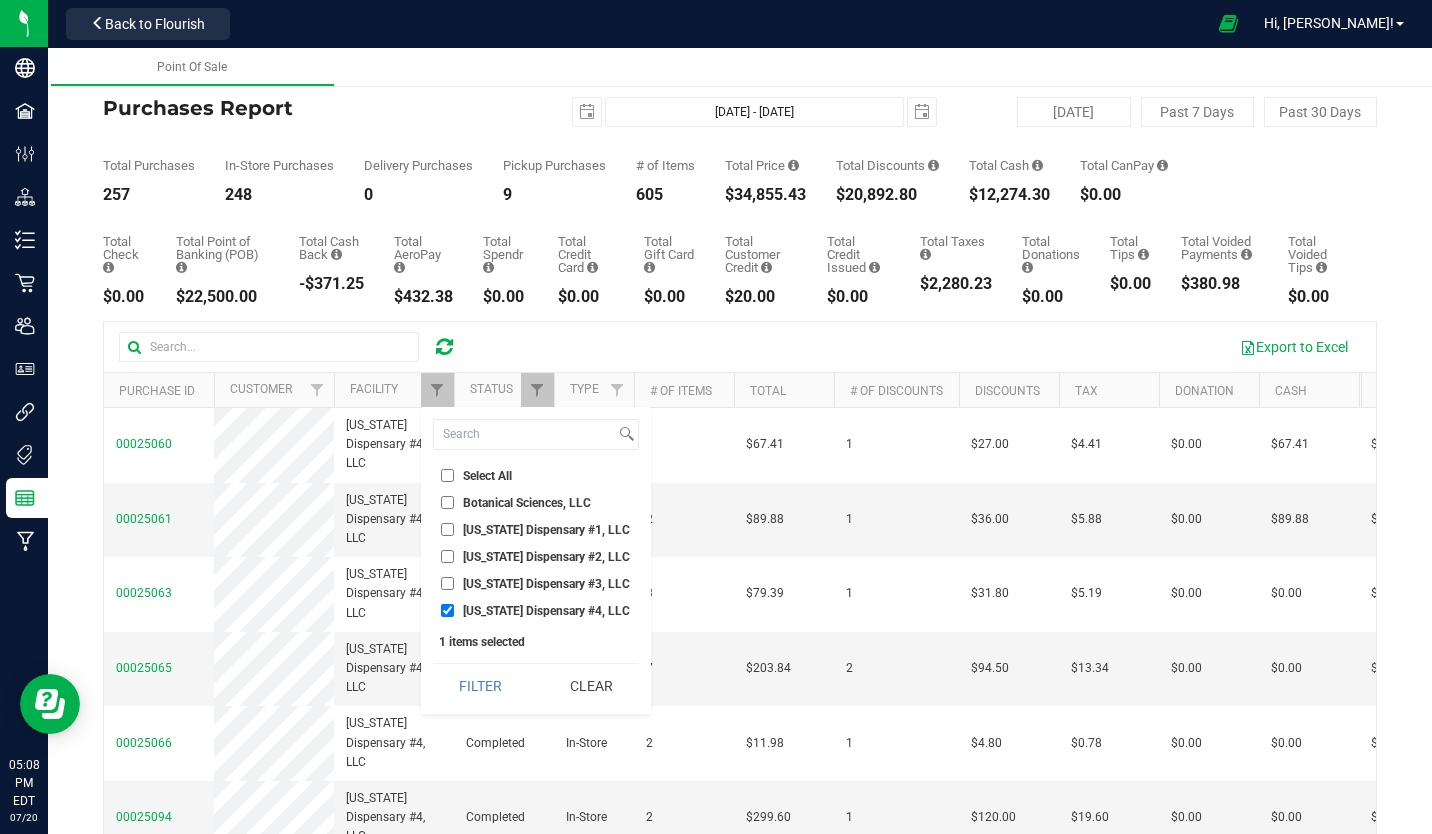 checkbox on "true" 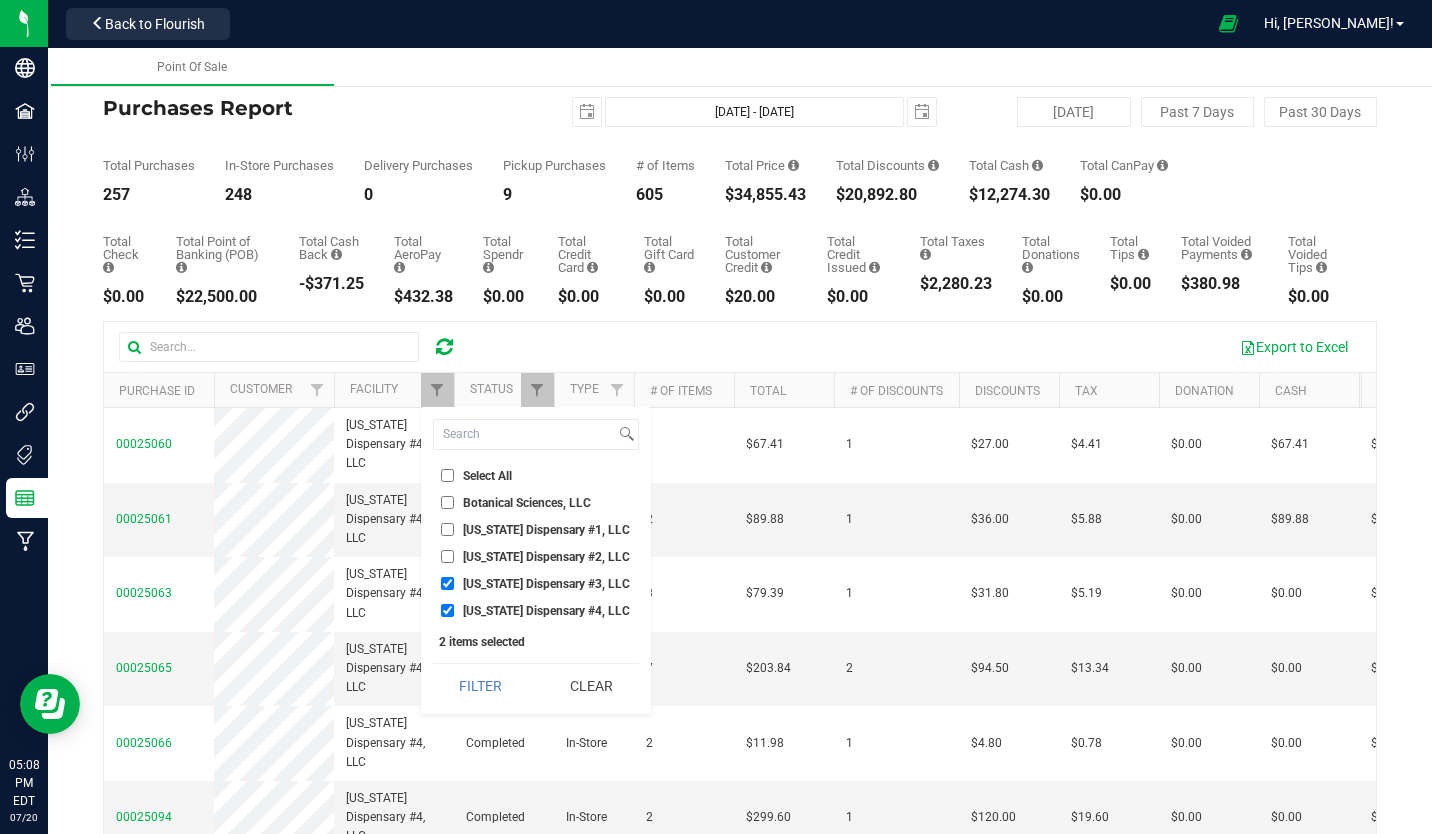 click on "[US_STATE] Dispensary #4, LLC" at bounding box center (447, 610) 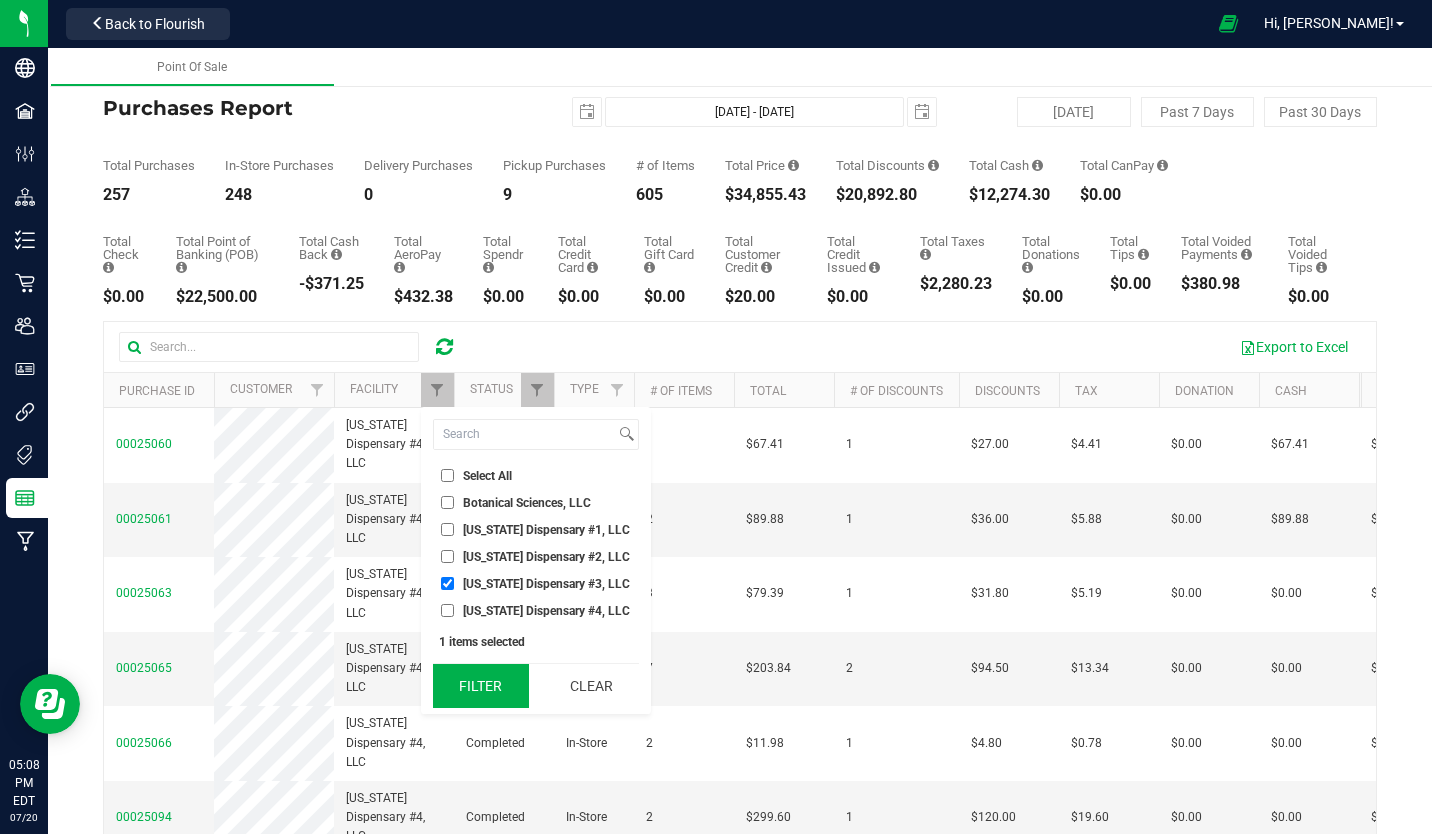 click on "Filter" at bounding box center [481, 686] 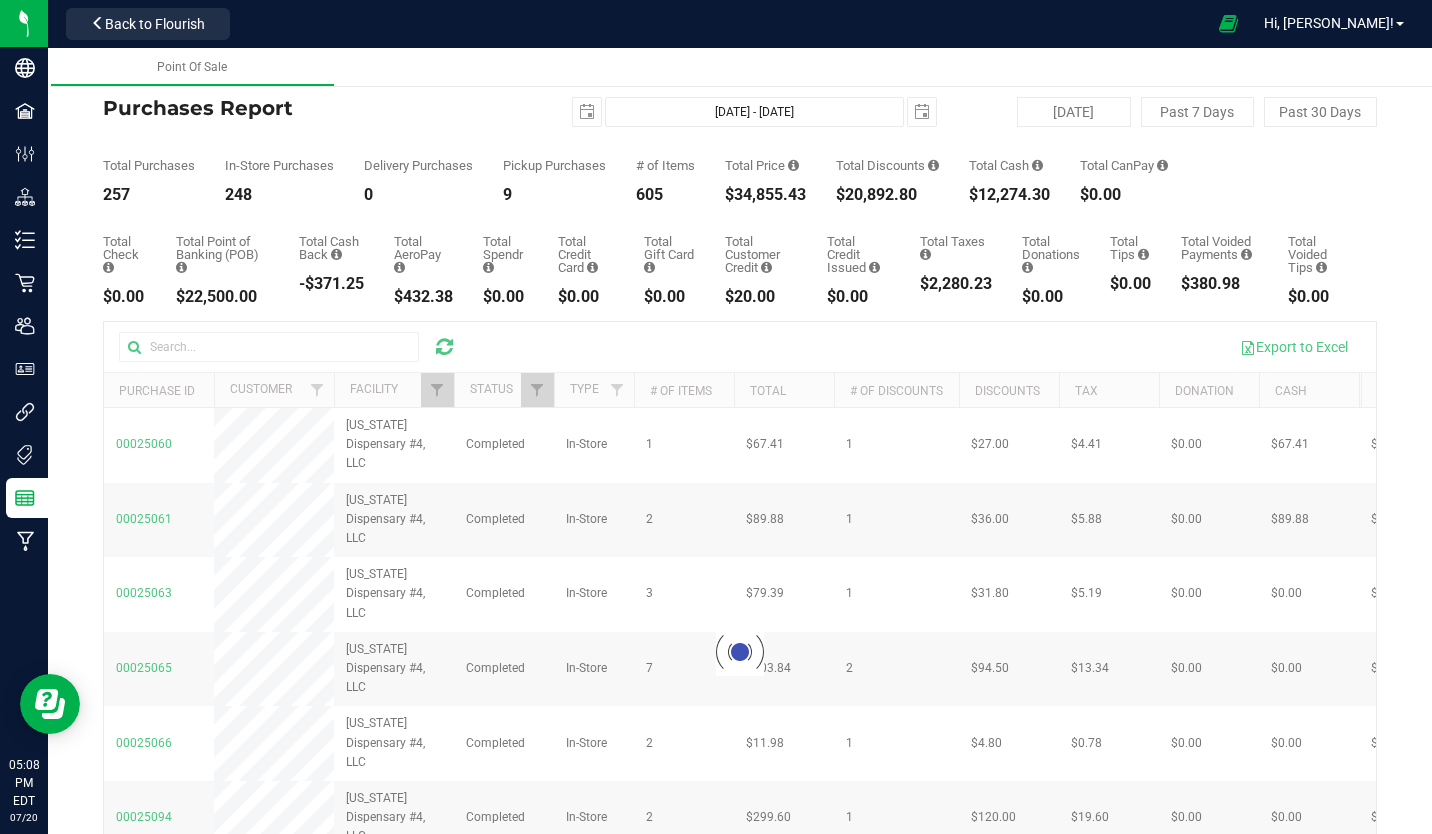 checkbox on "true" 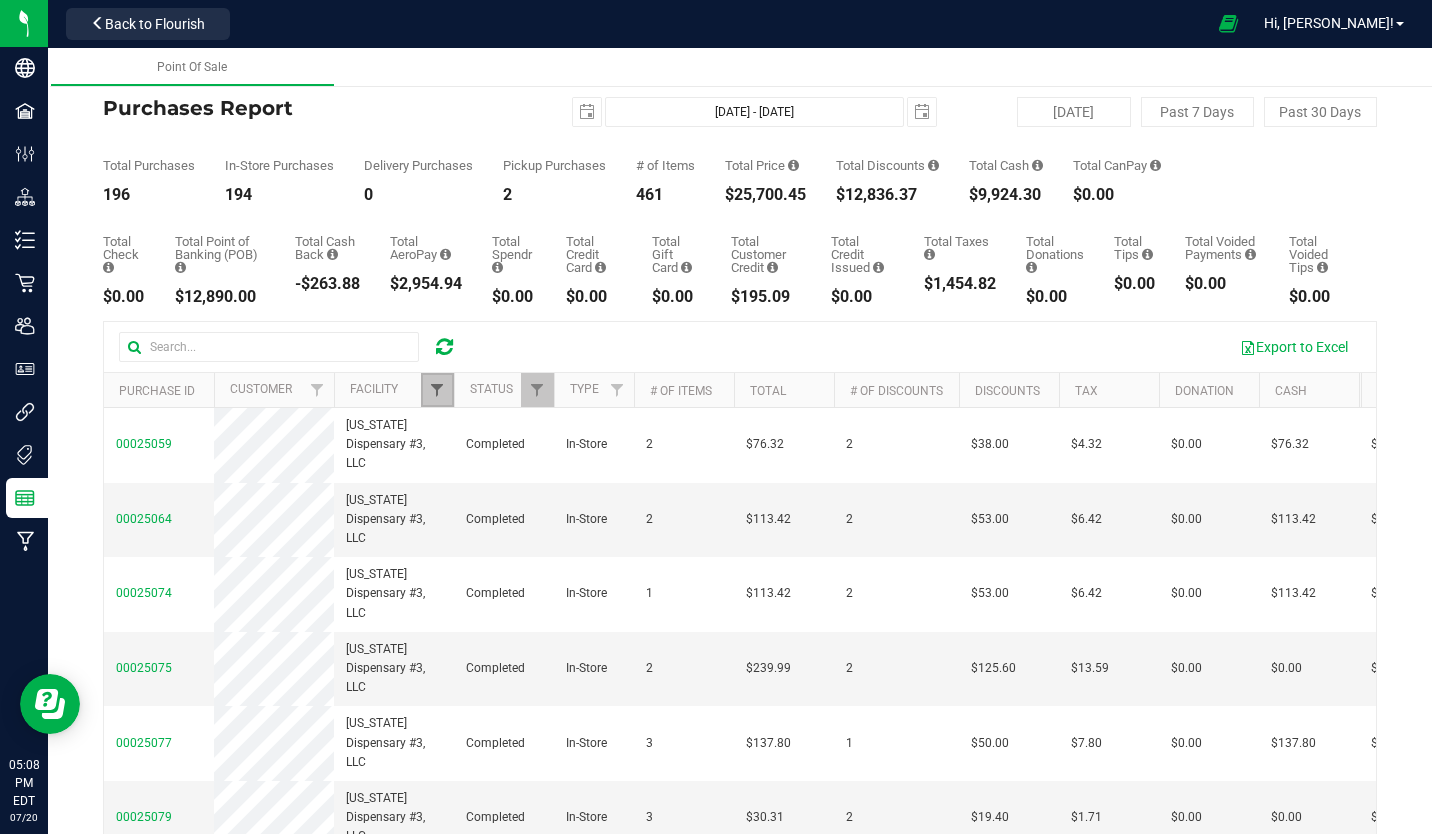 click at bounding box center [437, 390] 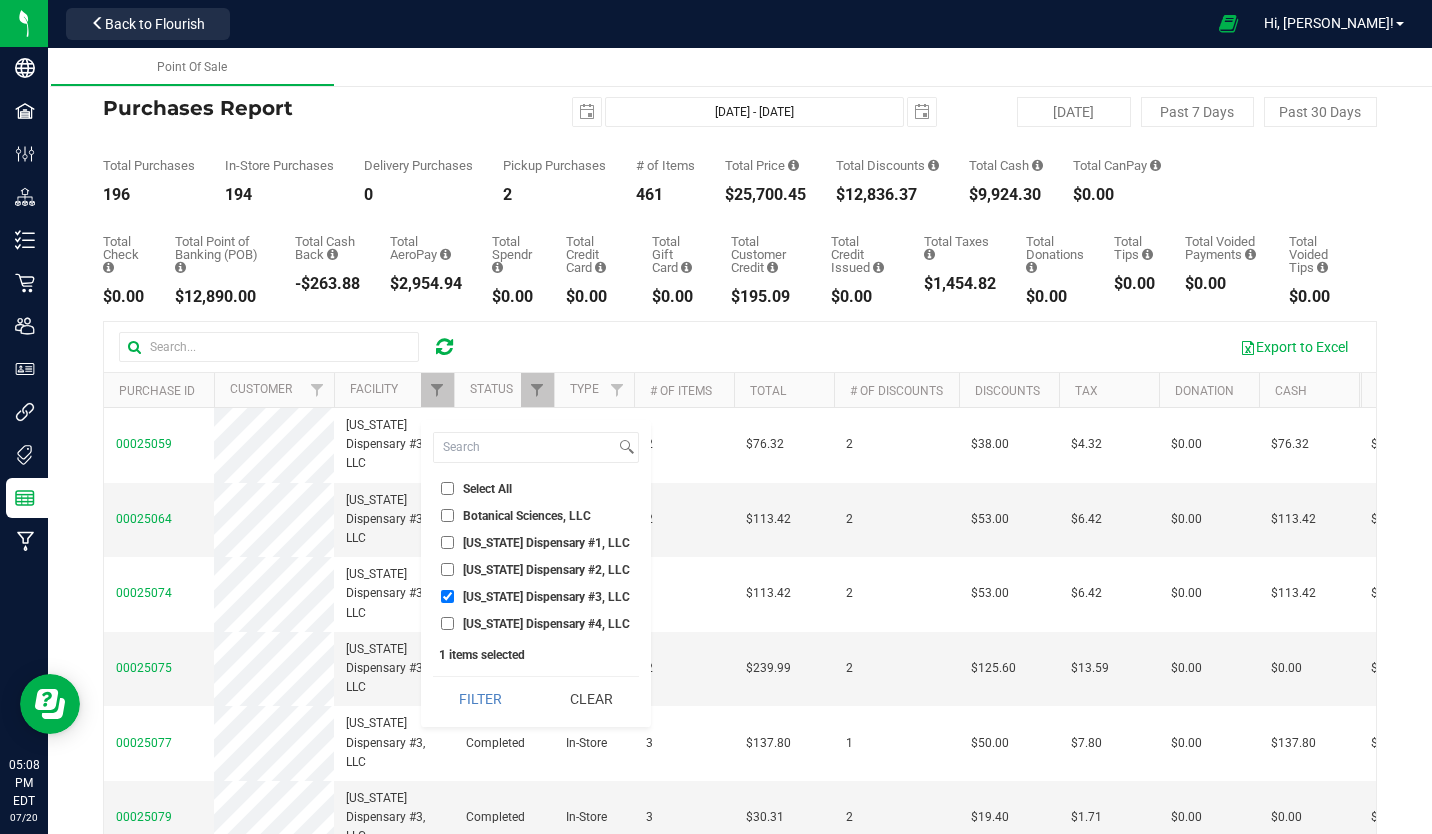 click on "[US_STATE] Dispensary #2, LLC" at bounding box center [447, 569] 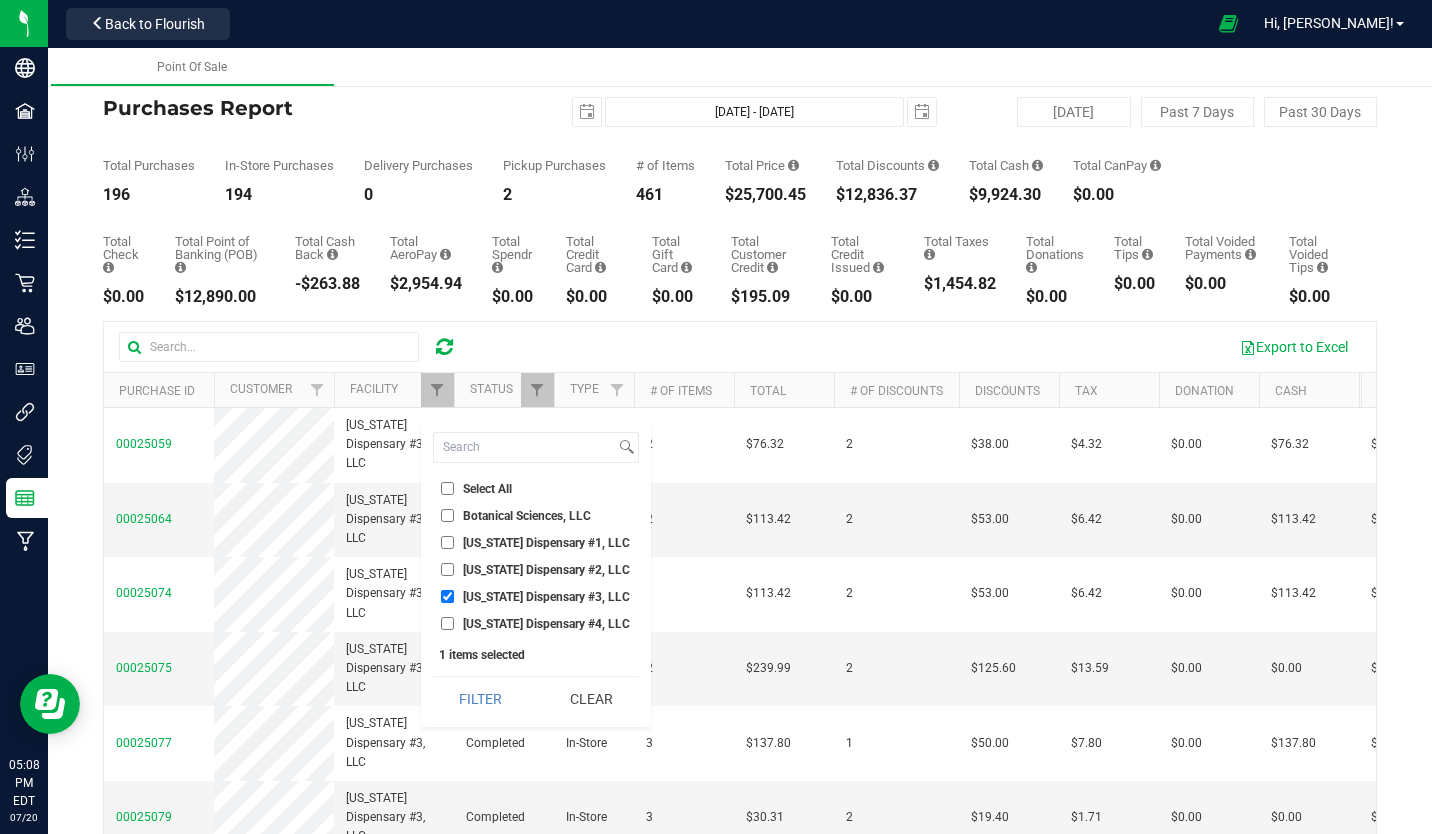 checkbox on "true" 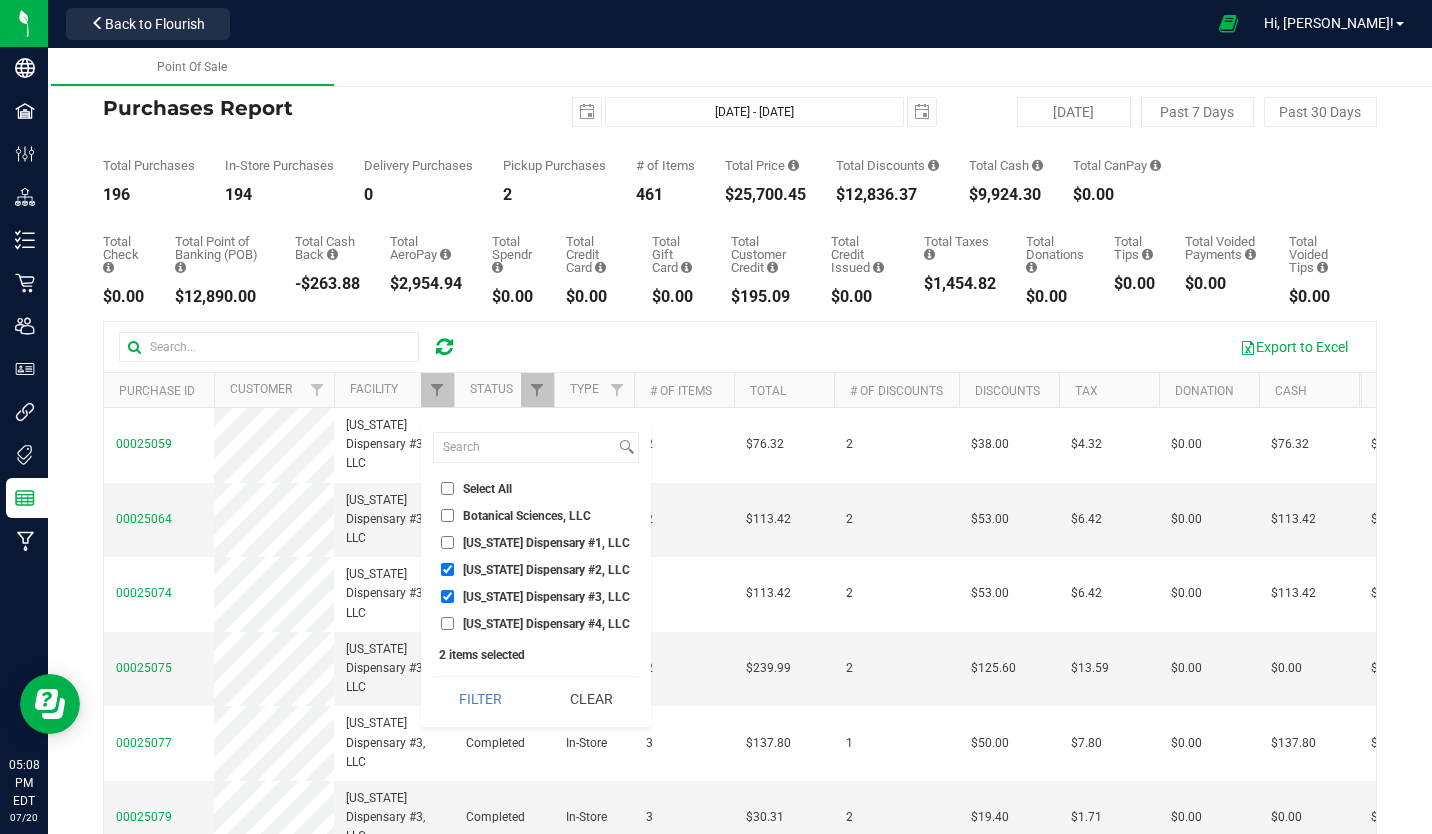 click on "[US_STATE] Dispensary #3, LLC" at bounding box center (447, 596) 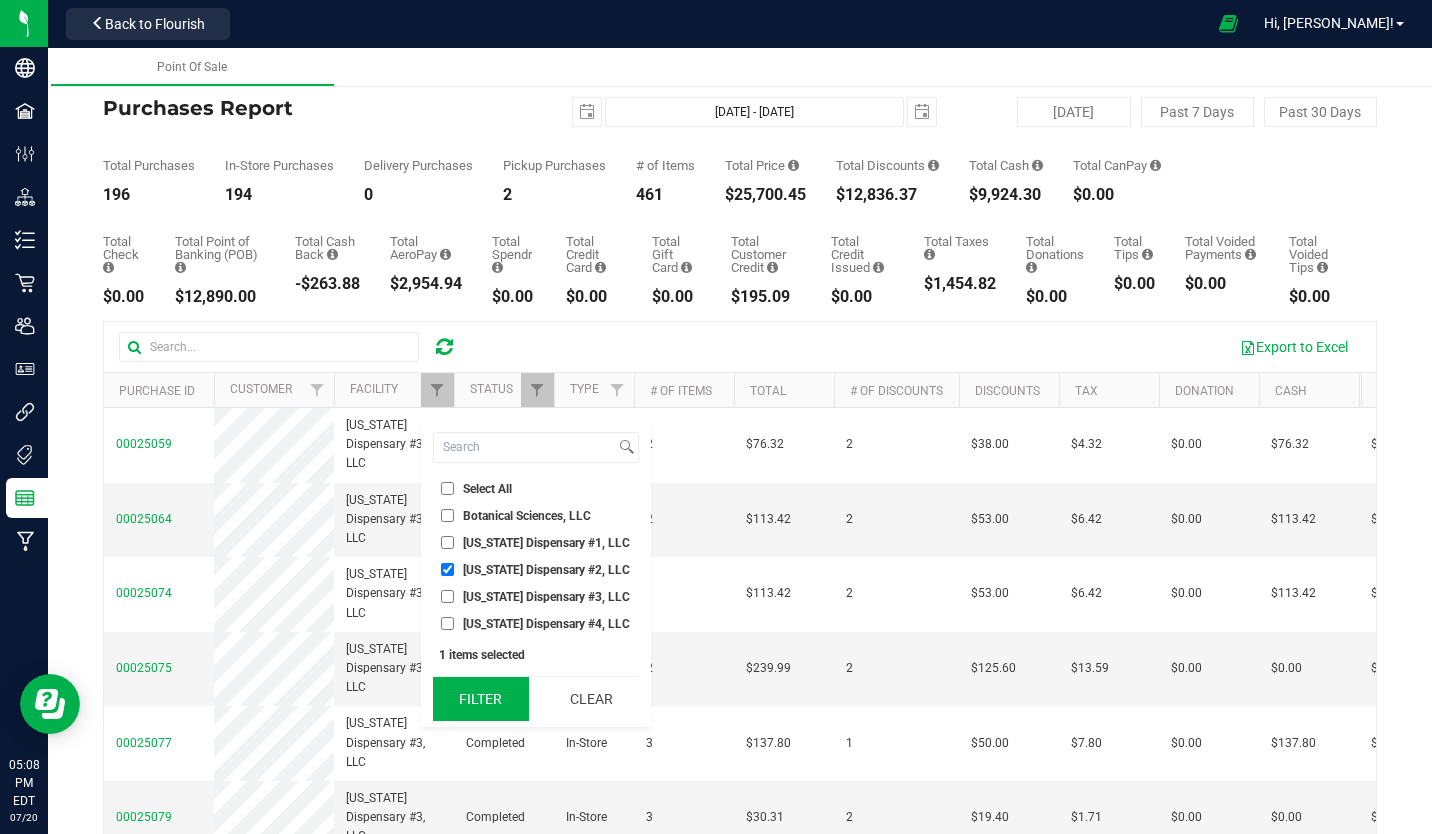 click on "Filter" at bounding box center (481, 699) 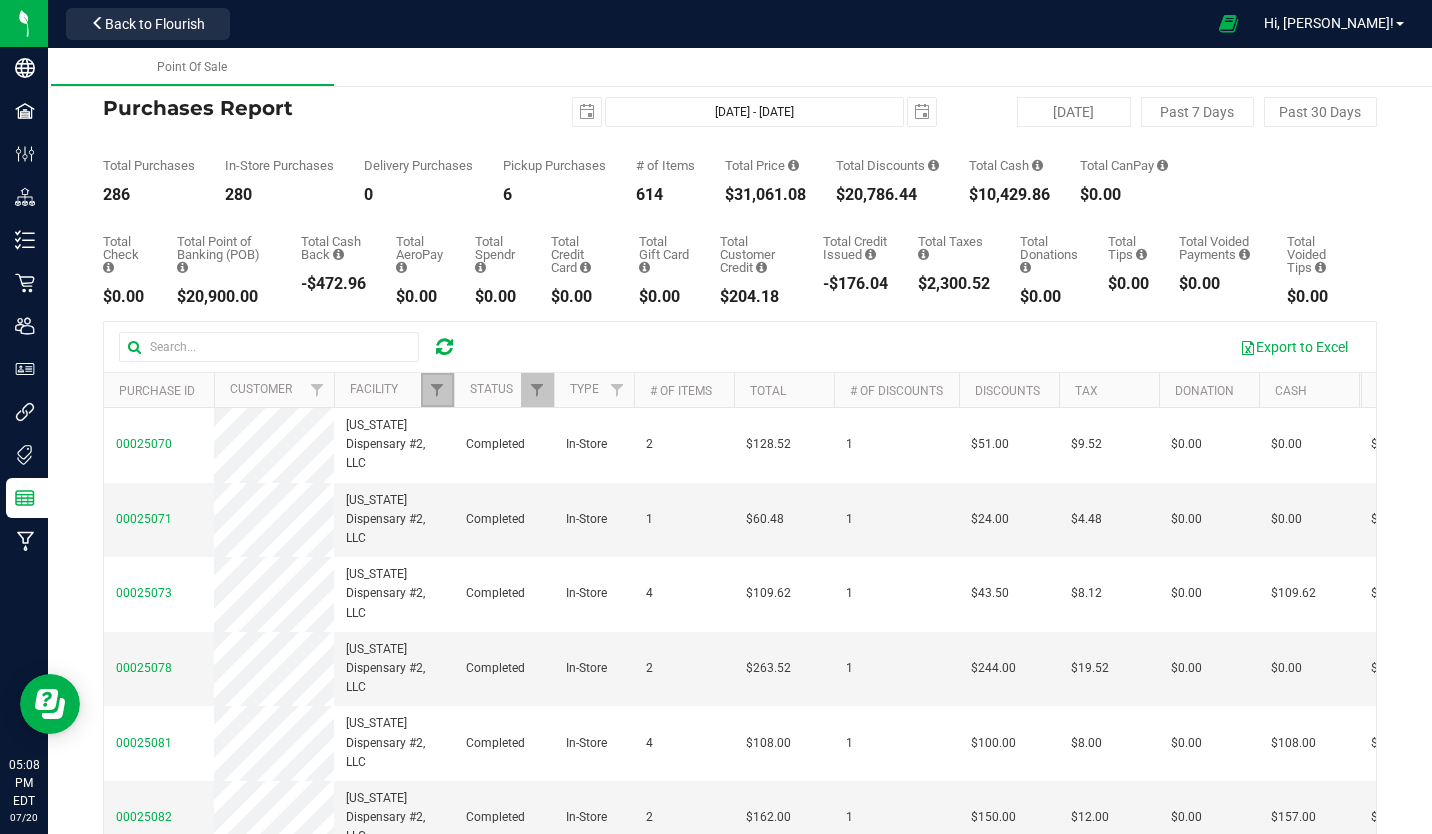 click at bounding box center (437, 390) 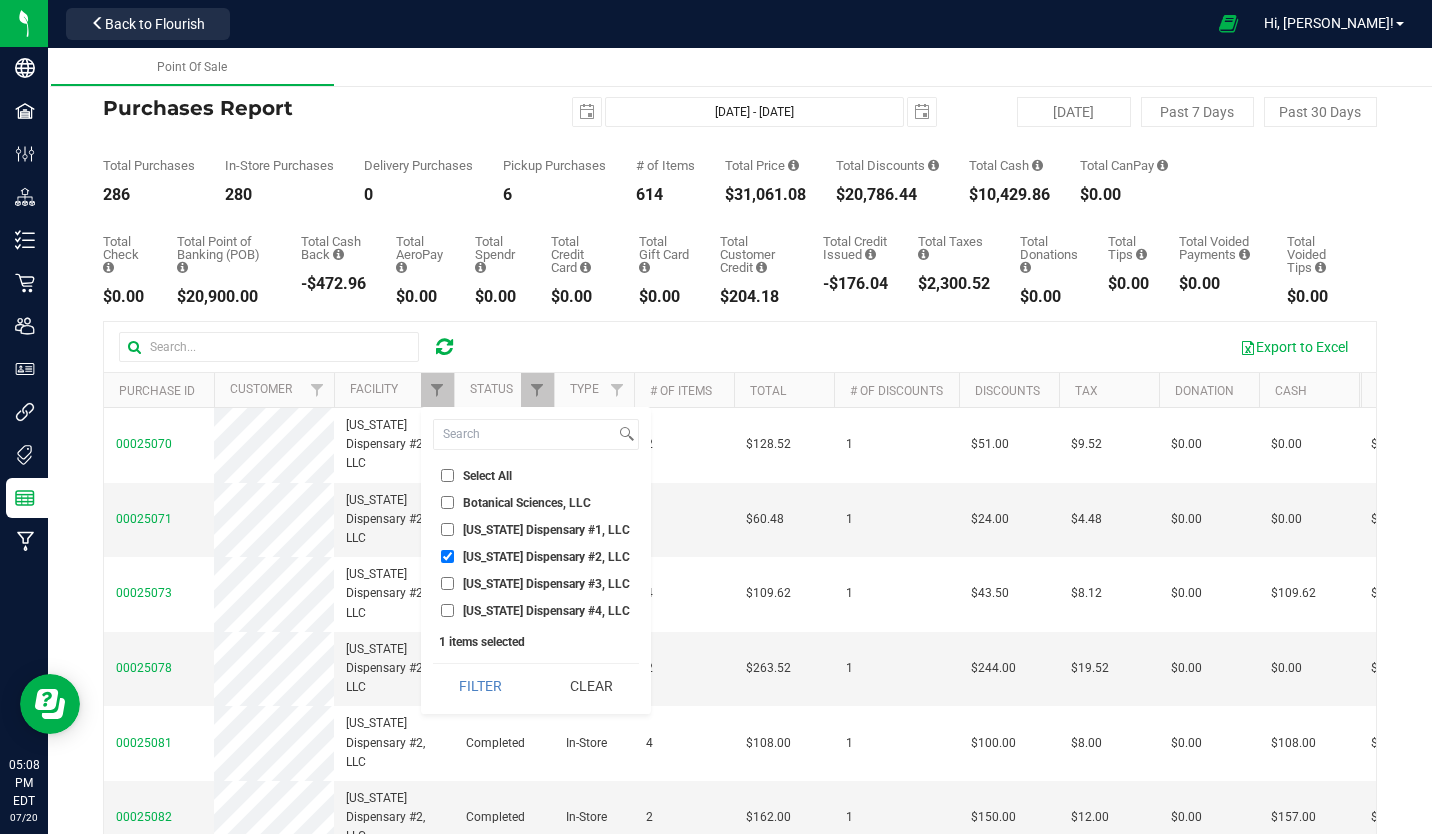 click on "[US_STATE] Dispensary #4, LLC" at bounding box center [447, 610] 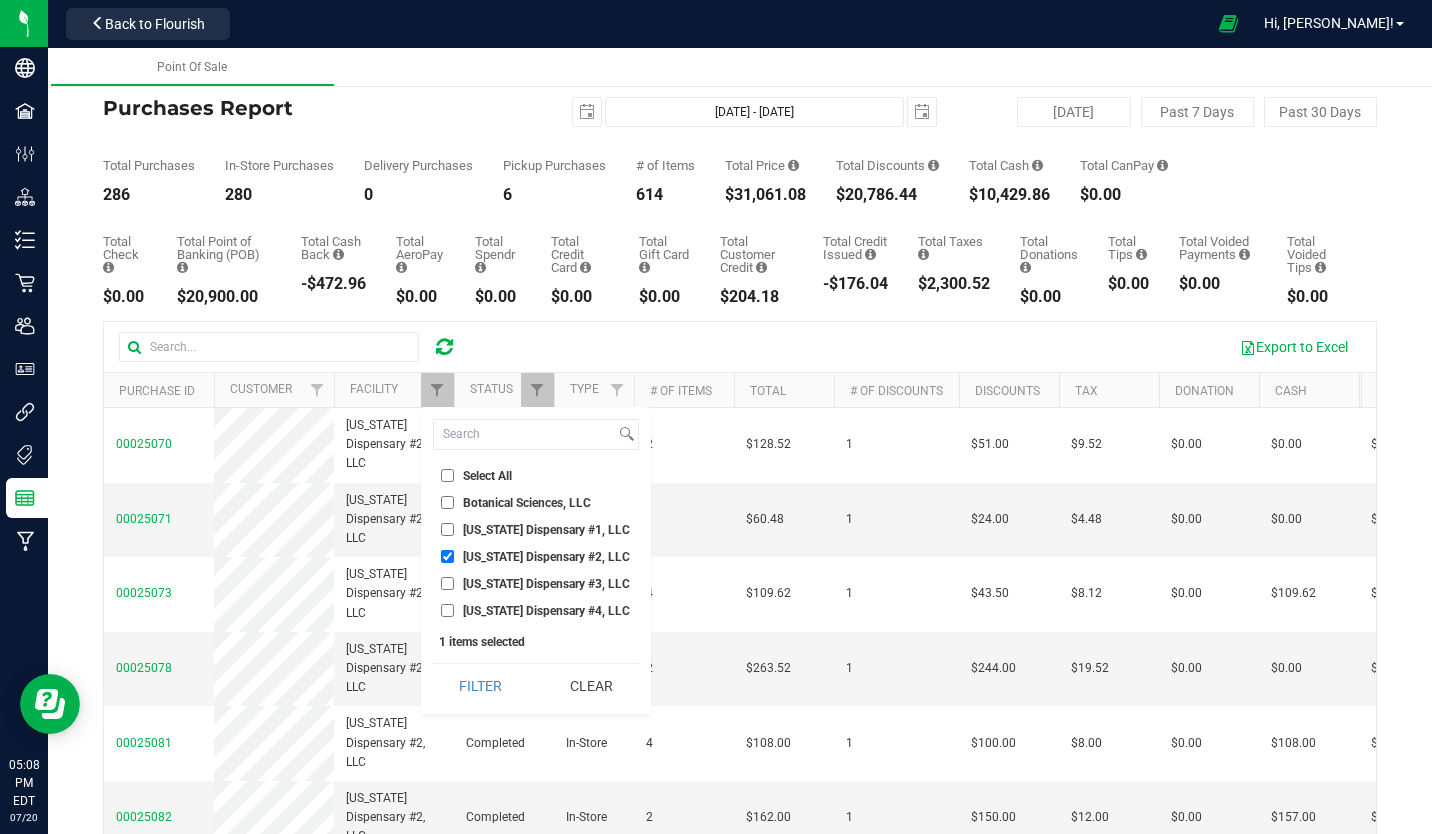 checkbox on "true" 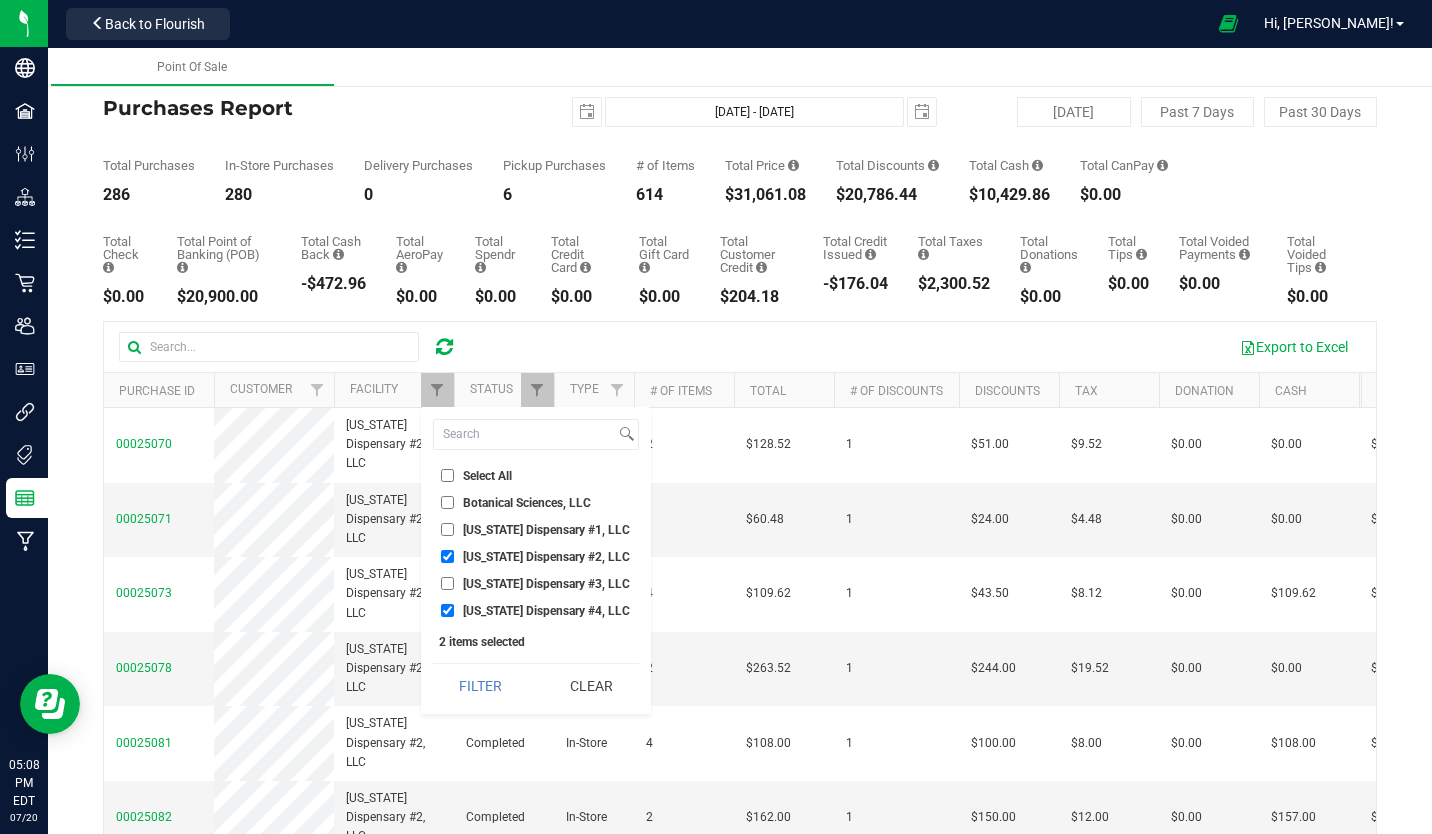 click on "[US_STATE] Dispensary #2, LLC" at bounding box center (447, 556) 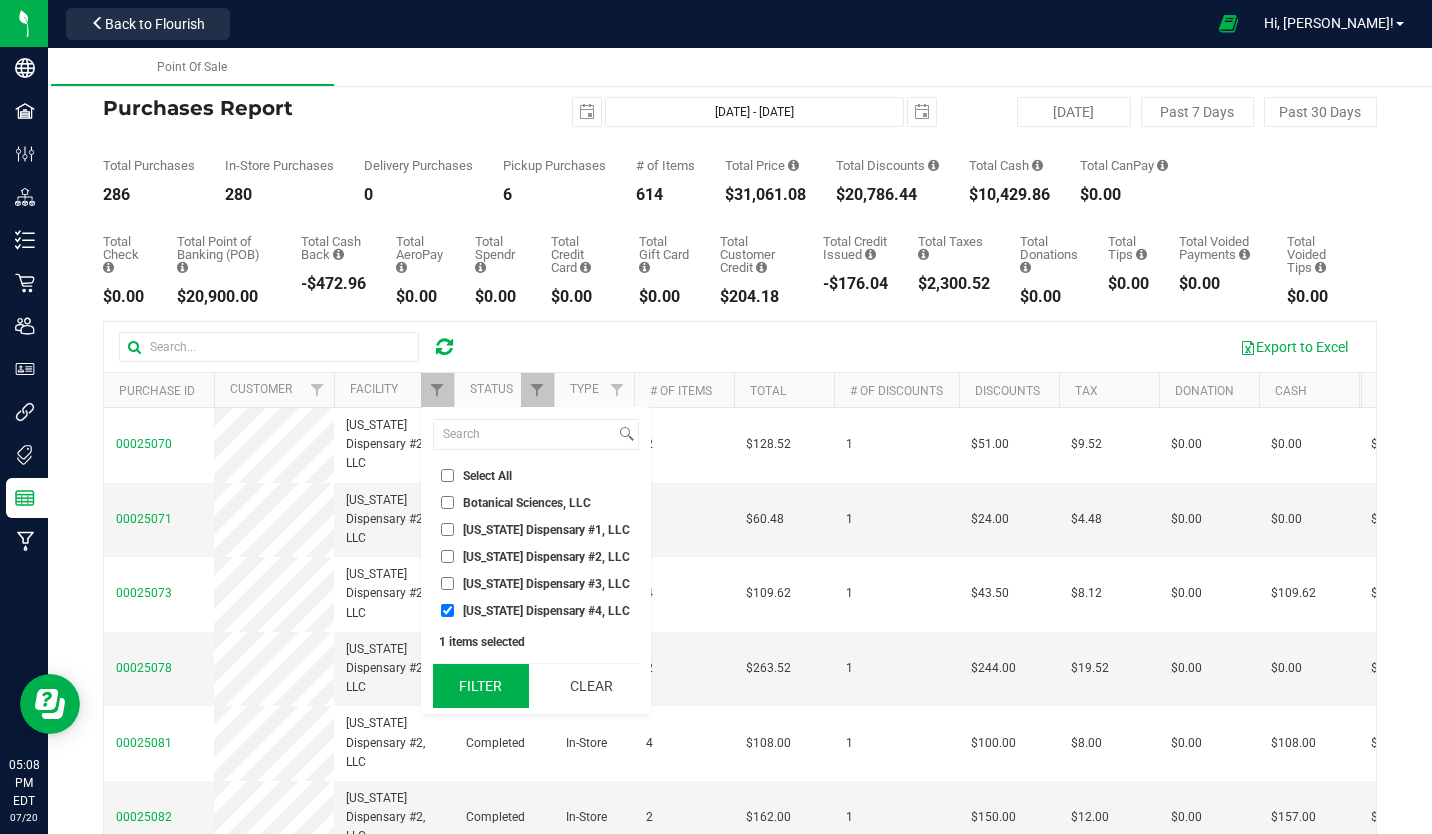 click on "Filter" at bounding box center (481, 686) 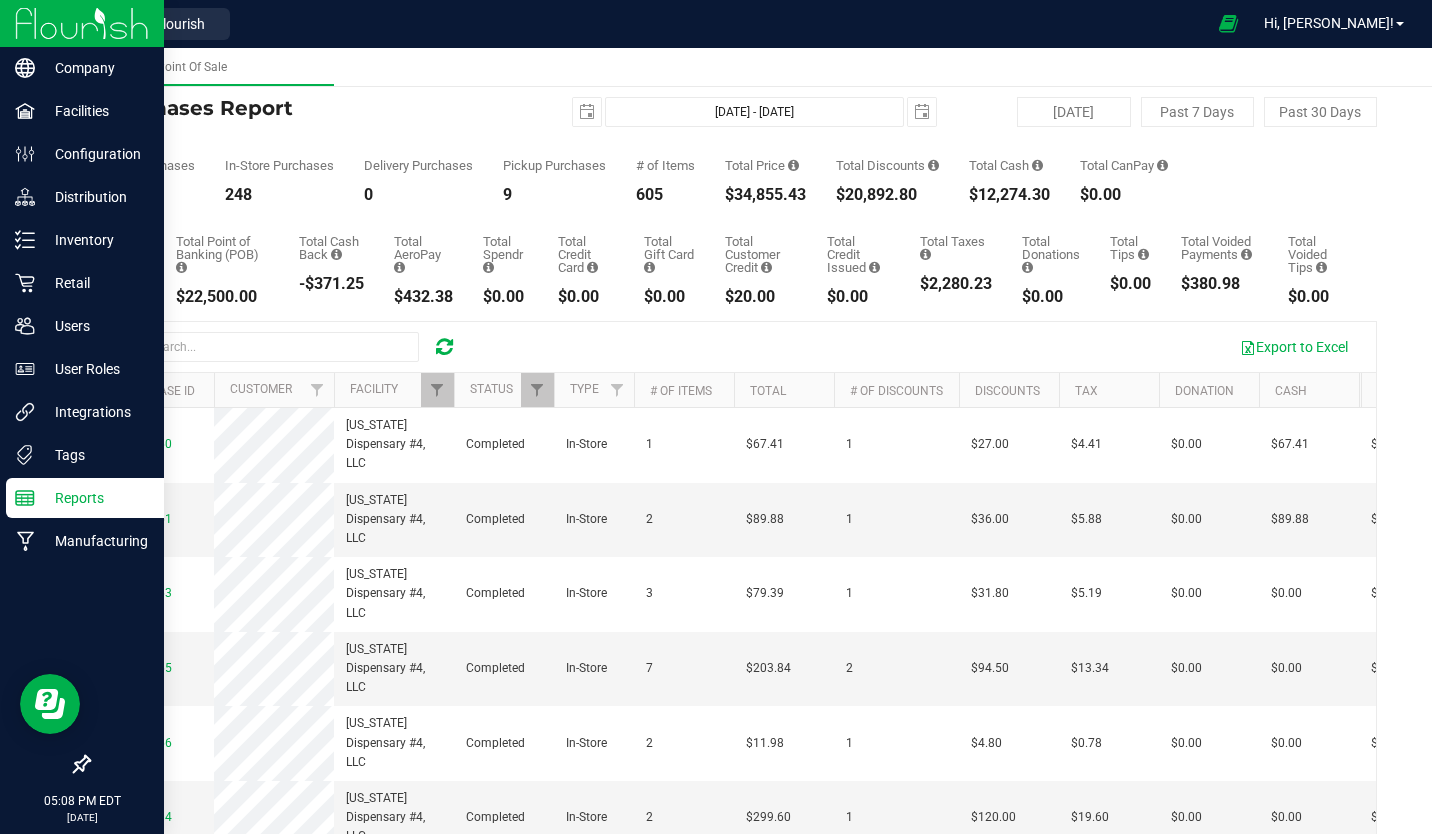 click at bounding box center (82, 23) 